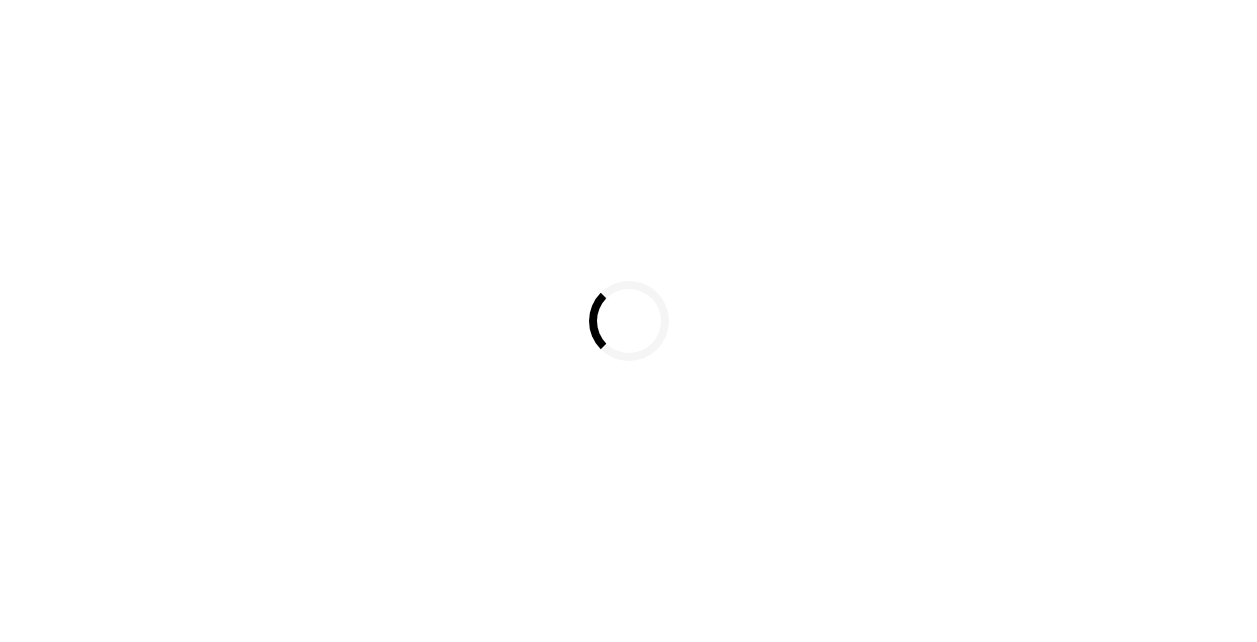 scroll, scrollTop: 0, scrollLeft: 0, axis: both 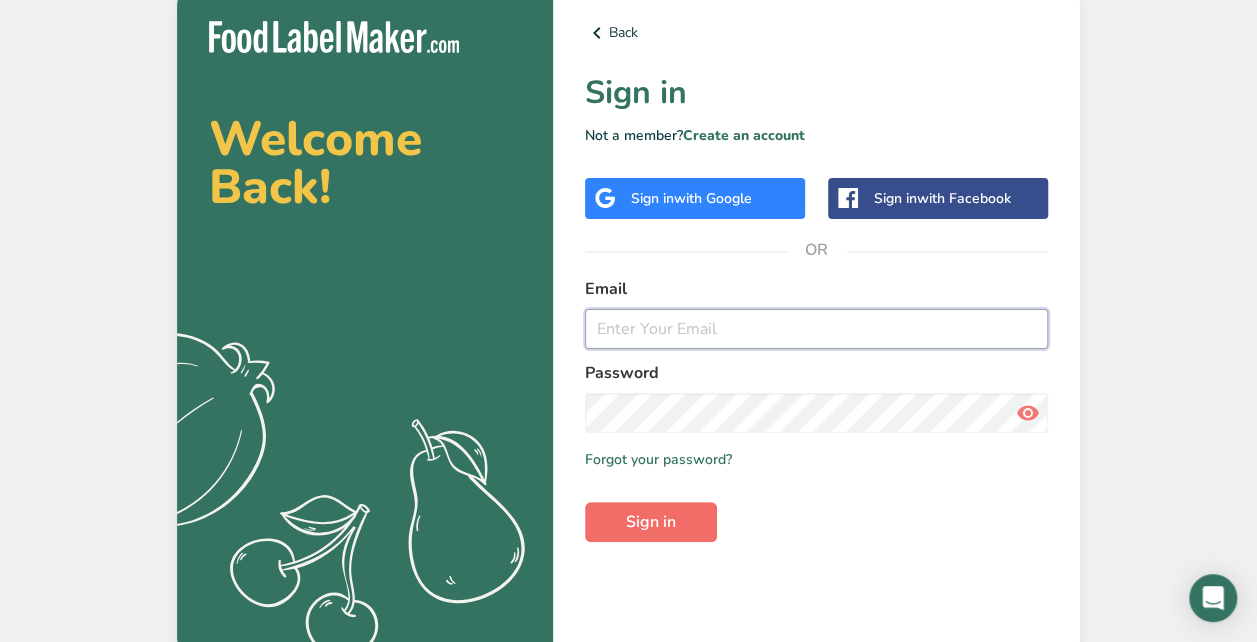 type on "bcappasolajr@puritanbakery.com" 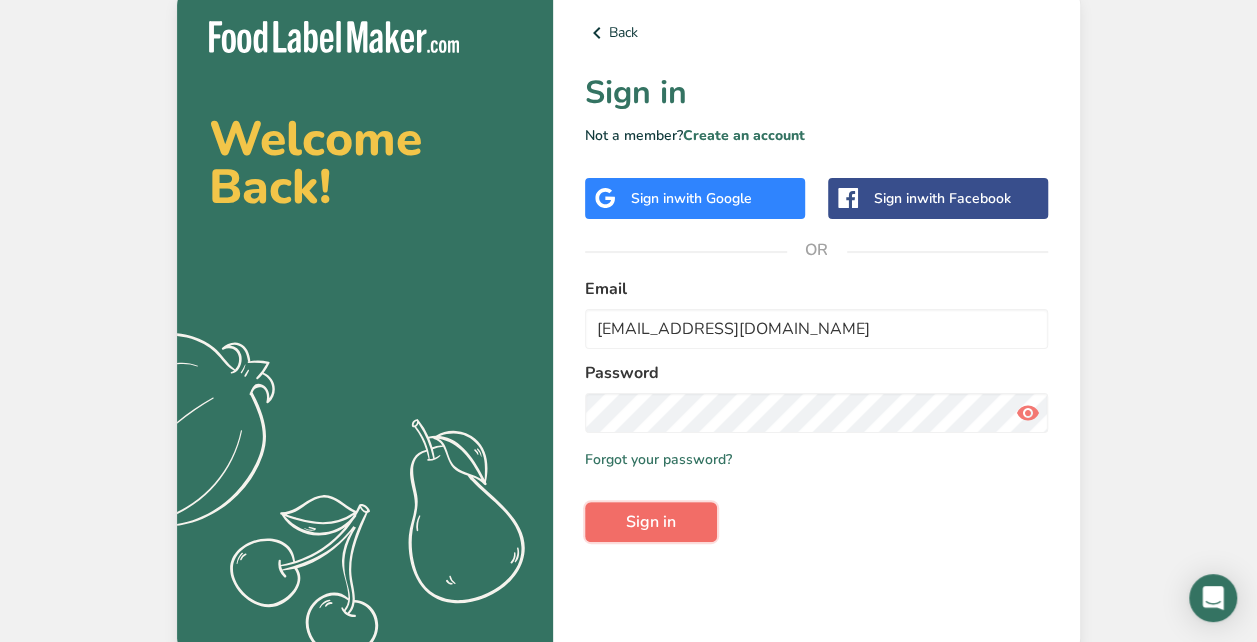 click on "Sign in" at bounding box center [651, 522] 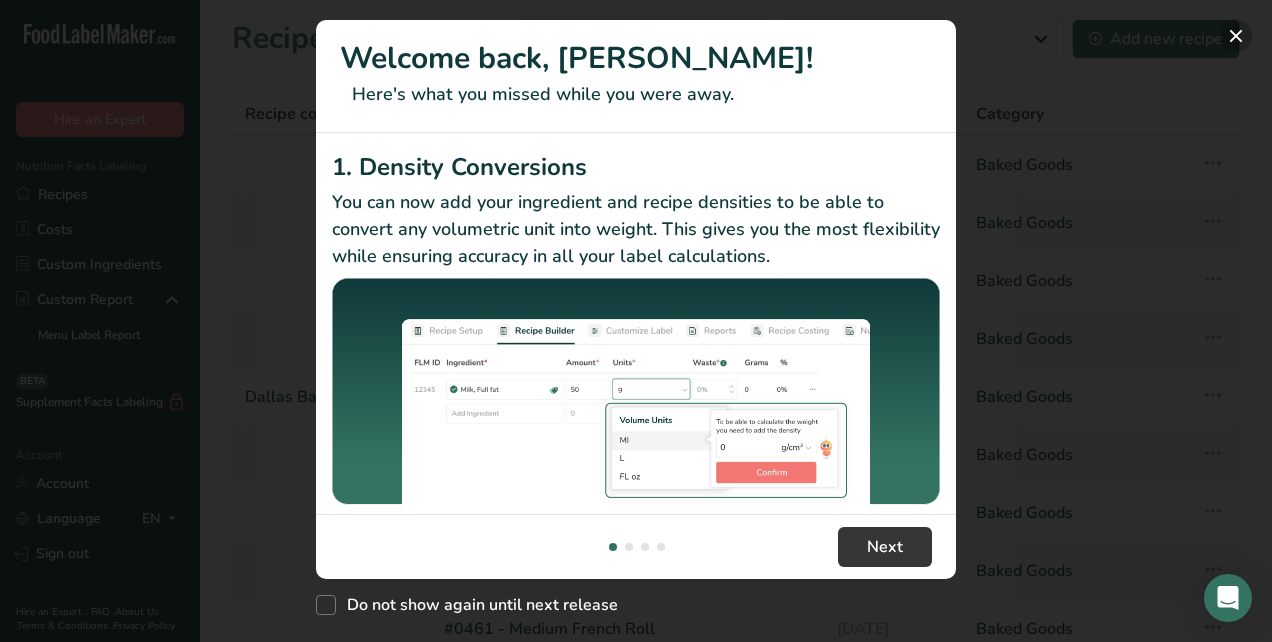click at bounding box center (1236, 36) 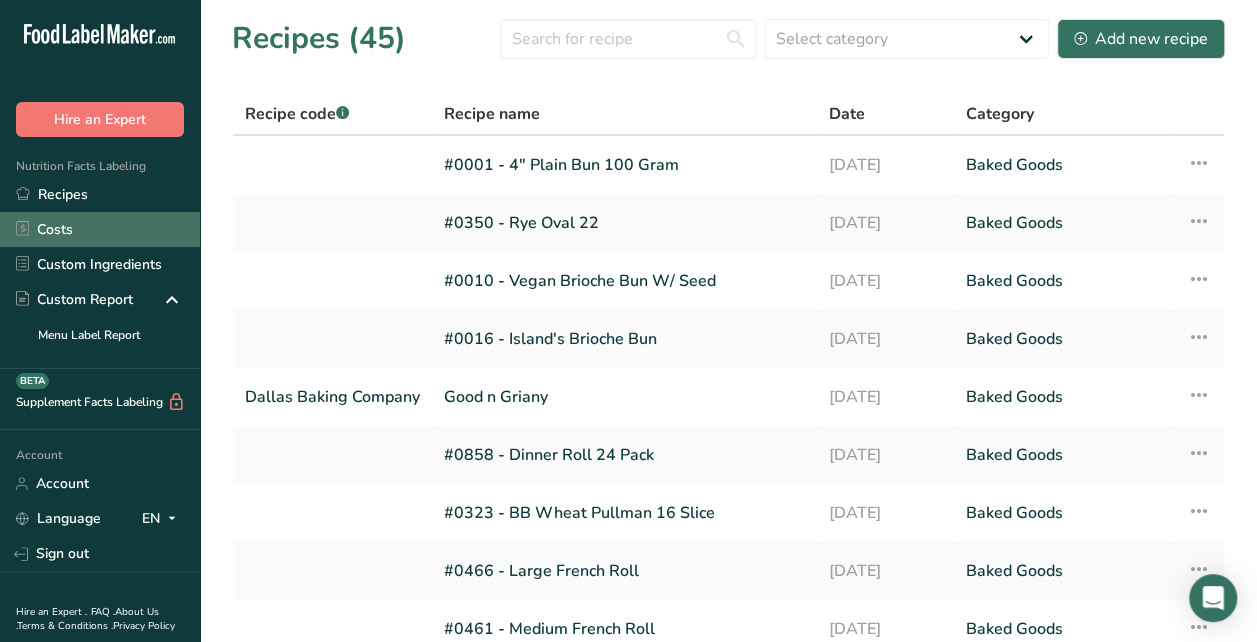 click on "Costs" at bounding box center (100, 229) 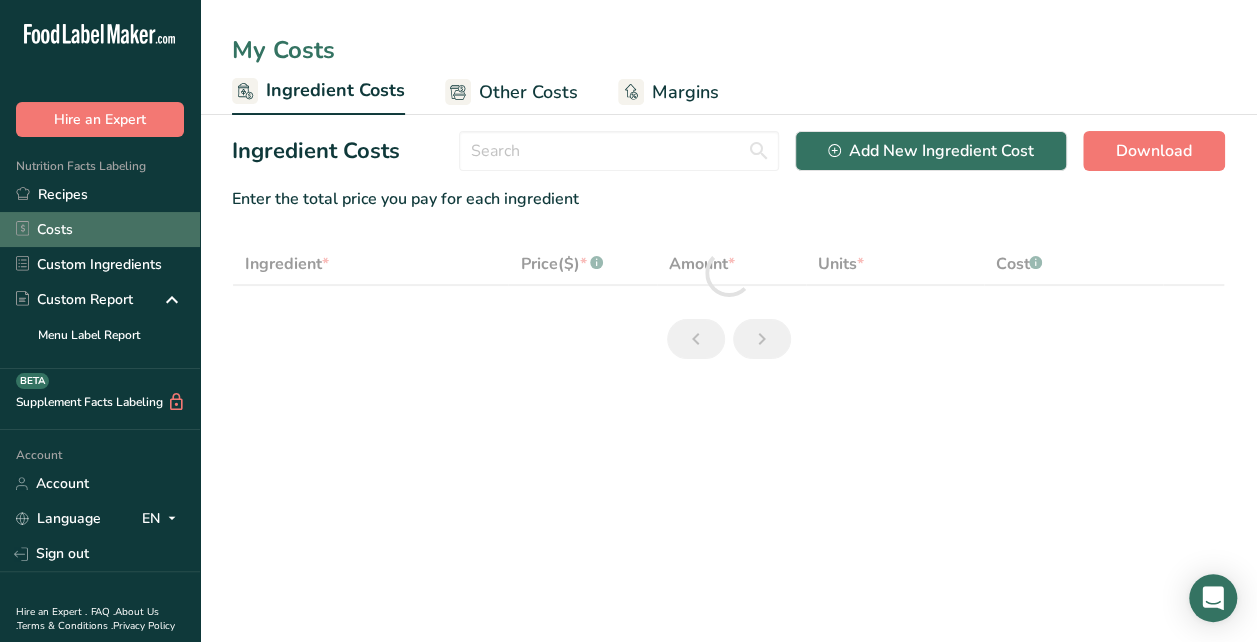 select on "12" 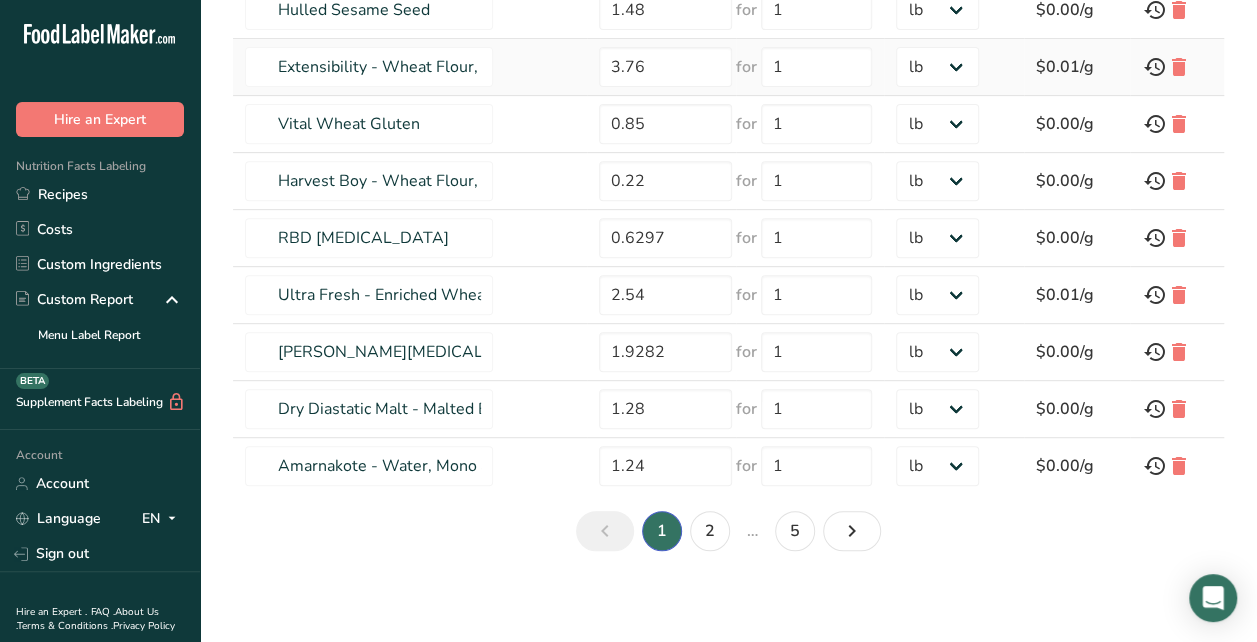 scroll, scrollTop: 362, scrollLeft: 0, axis: vertical 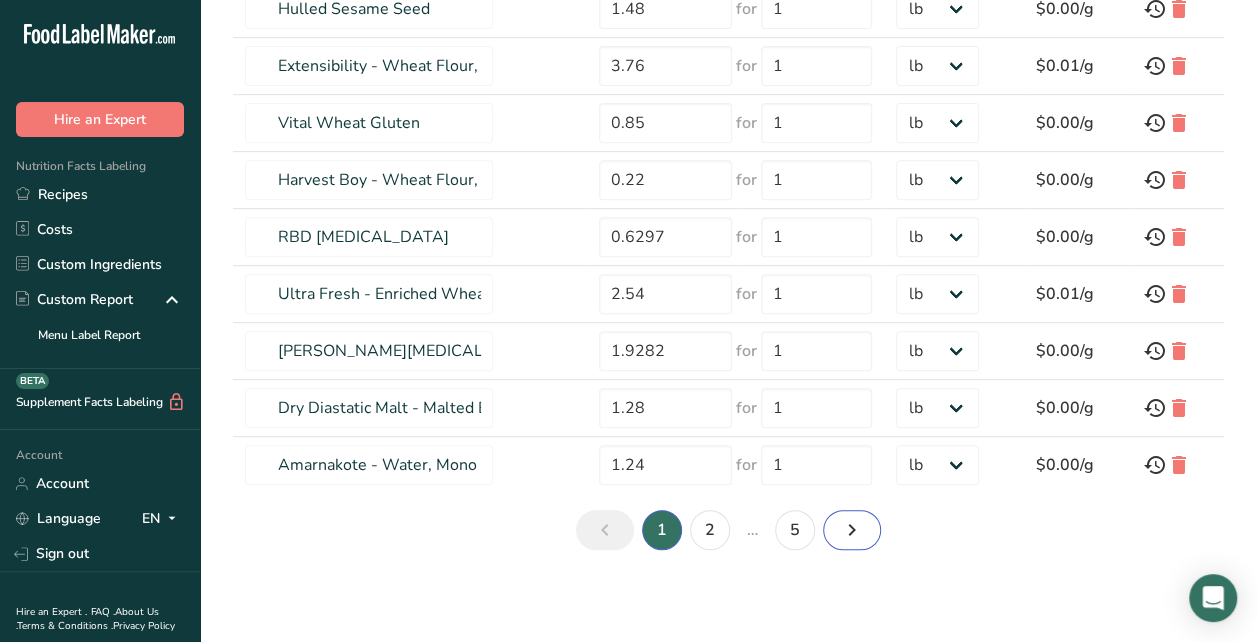 click at bounding box center [852, 530] 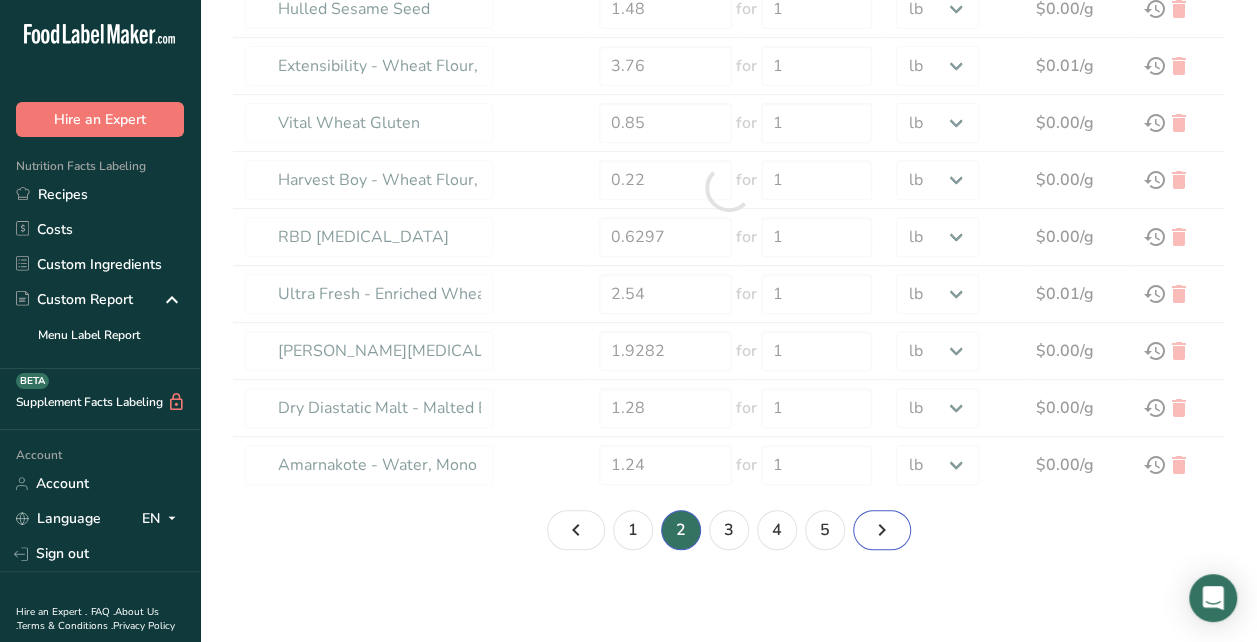 click at bounding box center (882, 530) 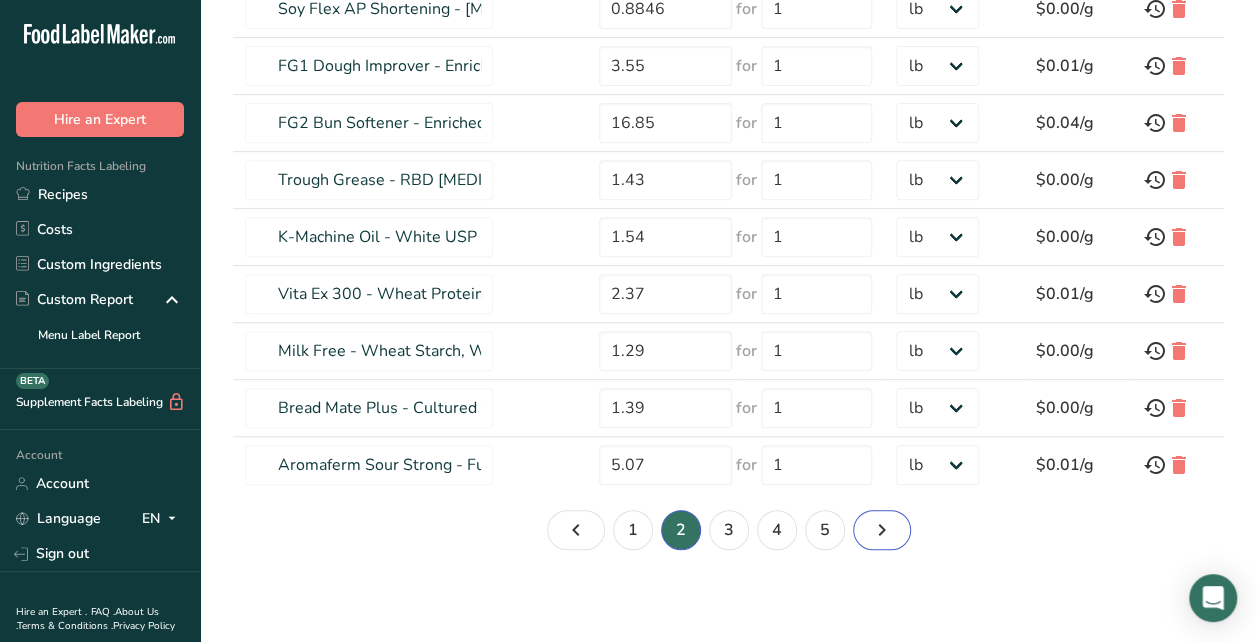 click at bounding box center (882, 530) 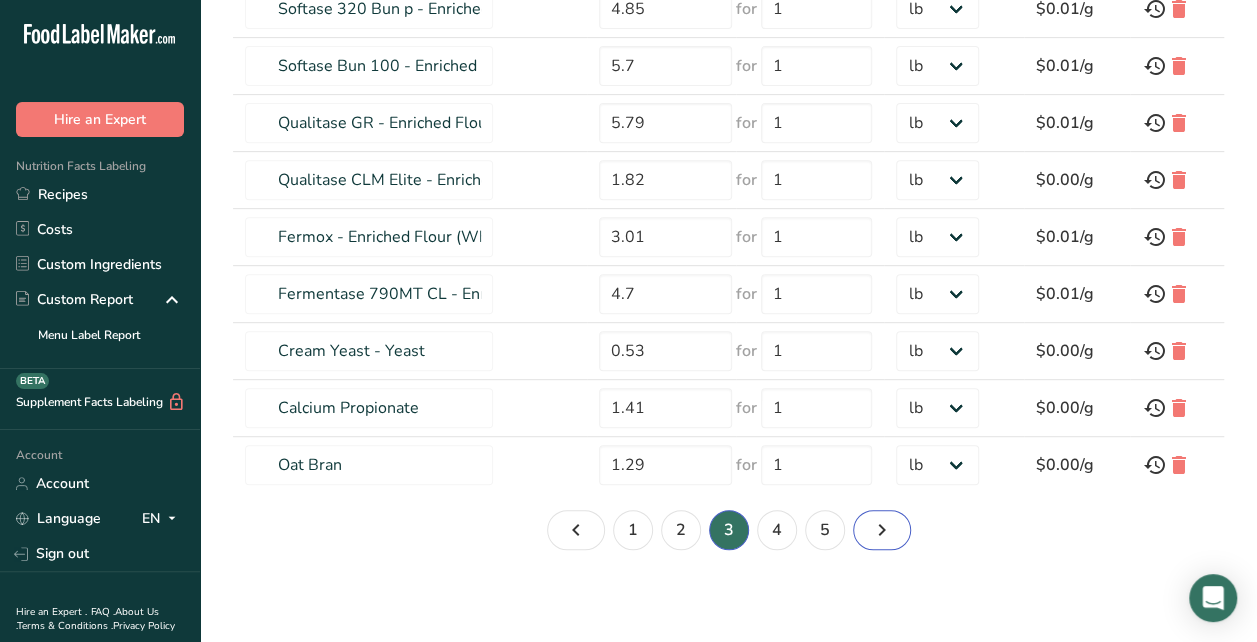 click at bounding box center [882, 530] 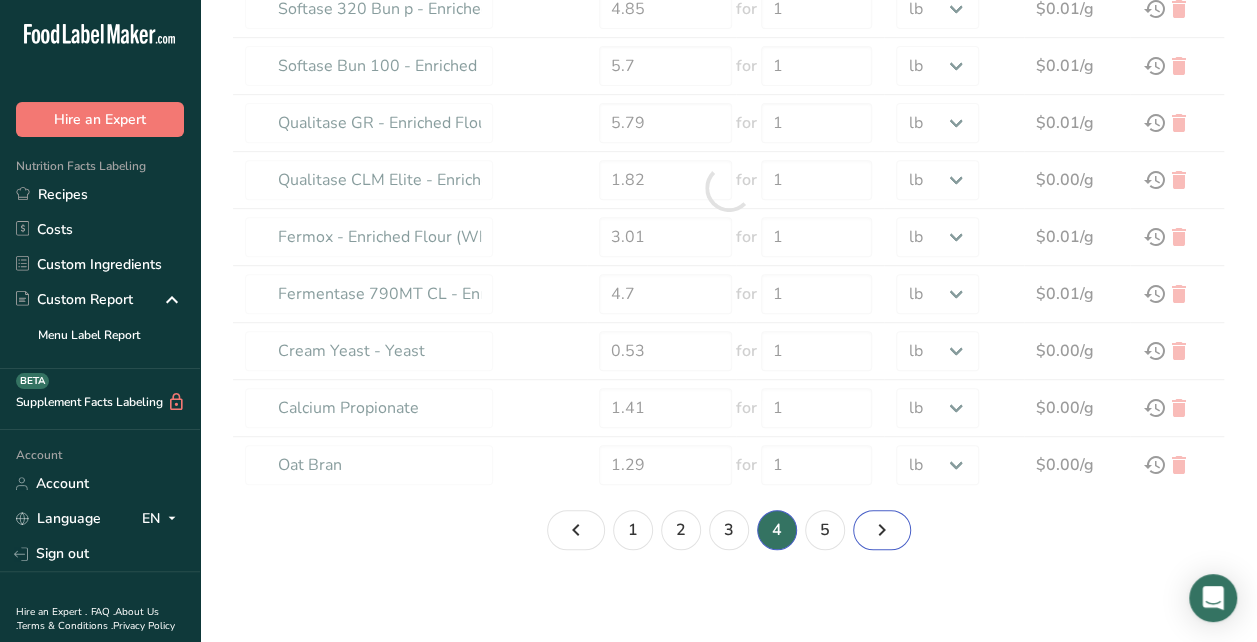 type on "Whole Wheat Flour" 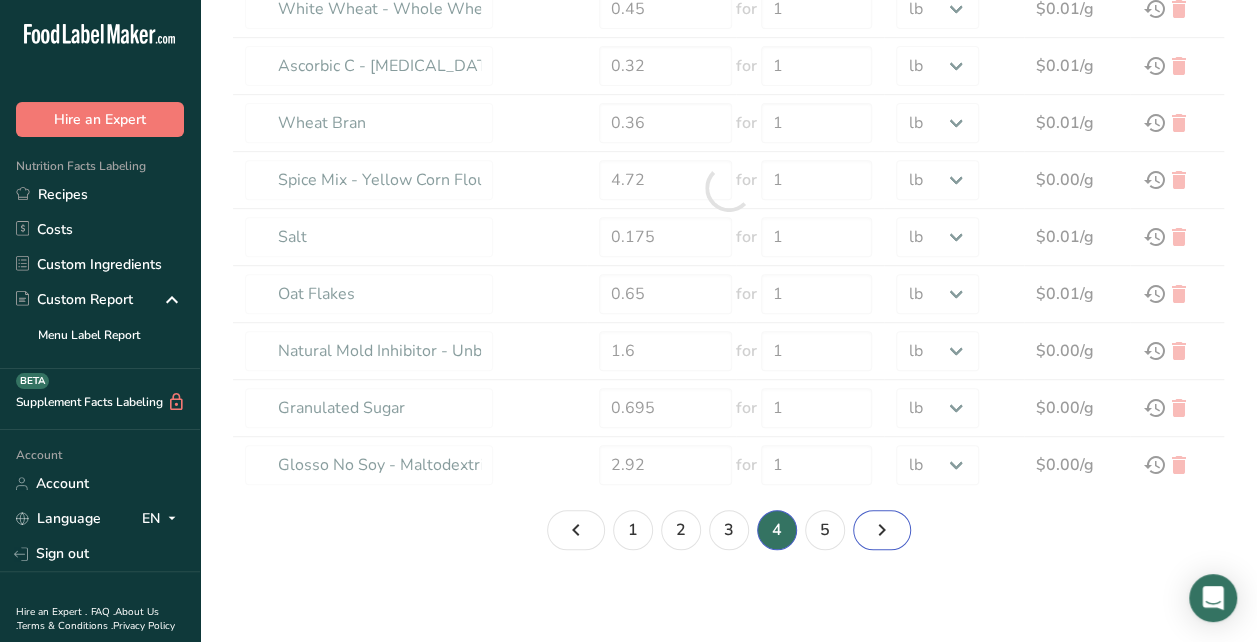click at bounding box center [882, 530] 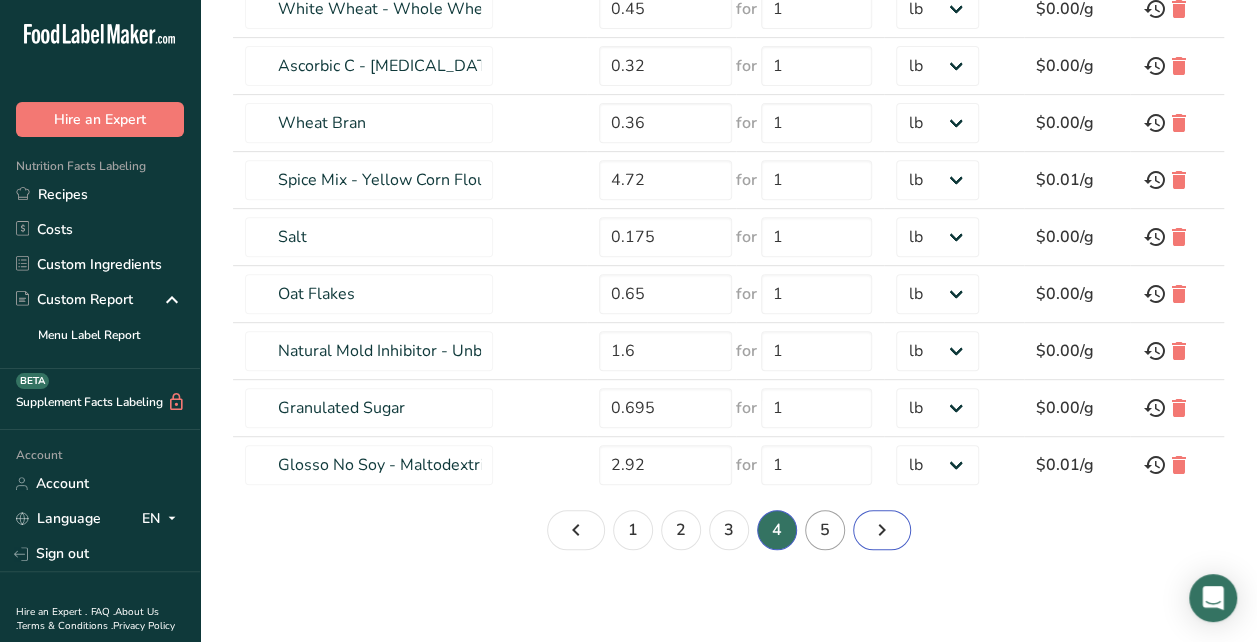 type on "Emplex/Paniplex - Sodium Stearoyl Lactylate (SSL)" 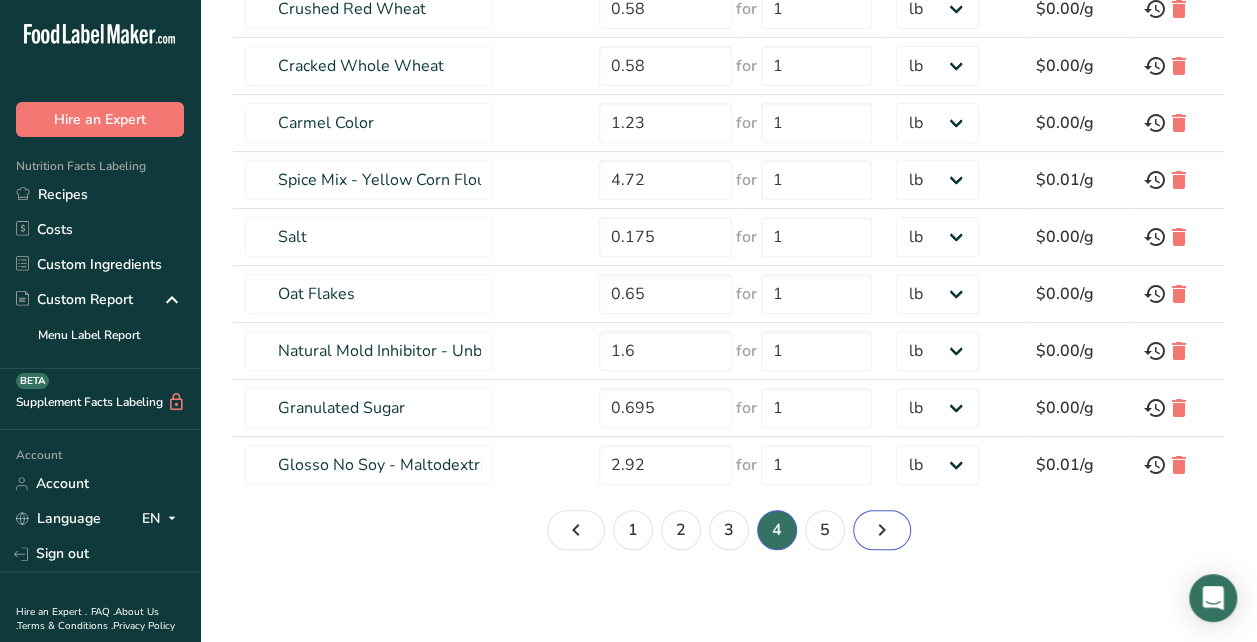 scroll, scrollTop: 22, scrollLeft: 0, axis: vertical 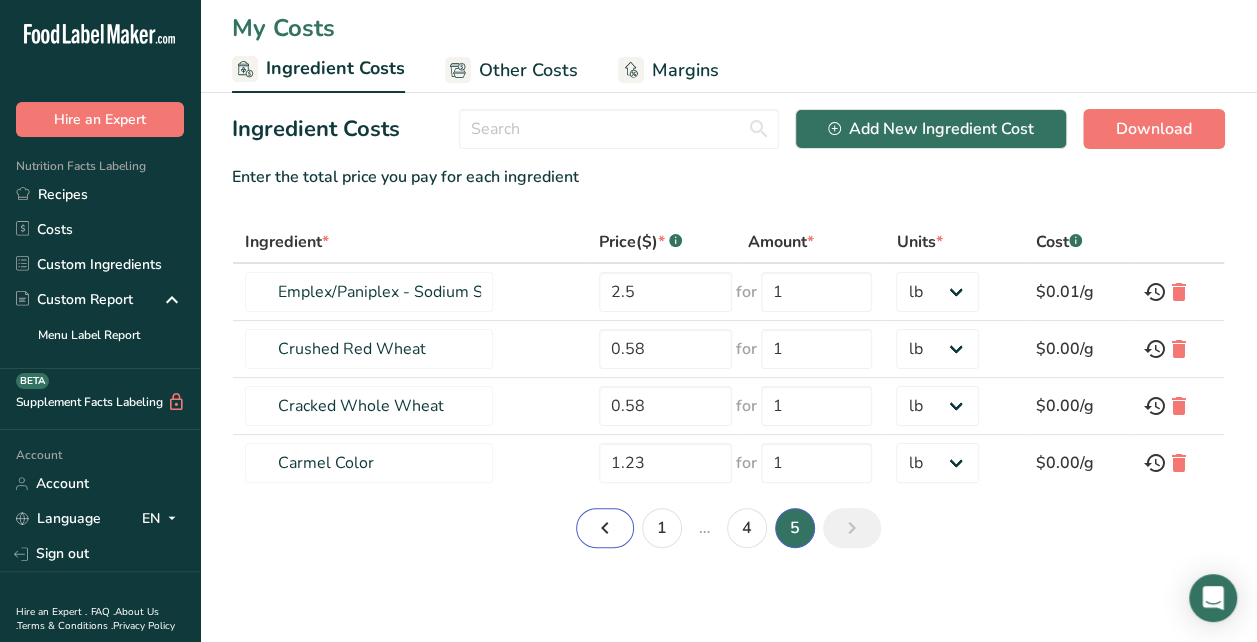 click at bounding box center [605, 528] 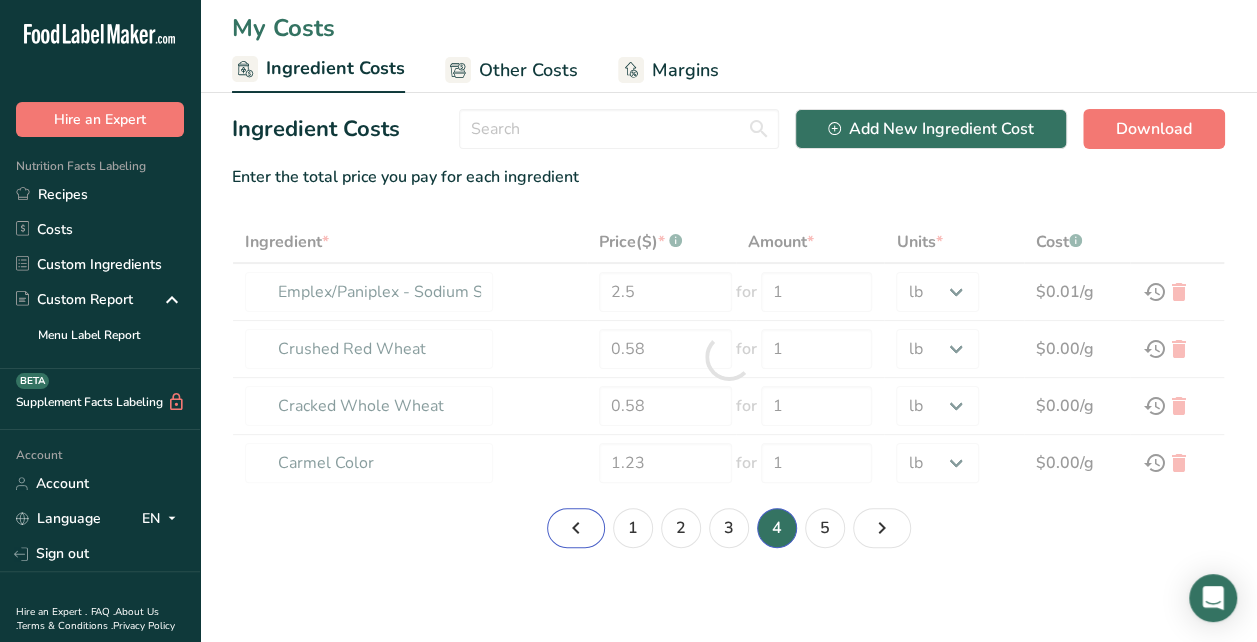 type on "Whole Wheat Flour" 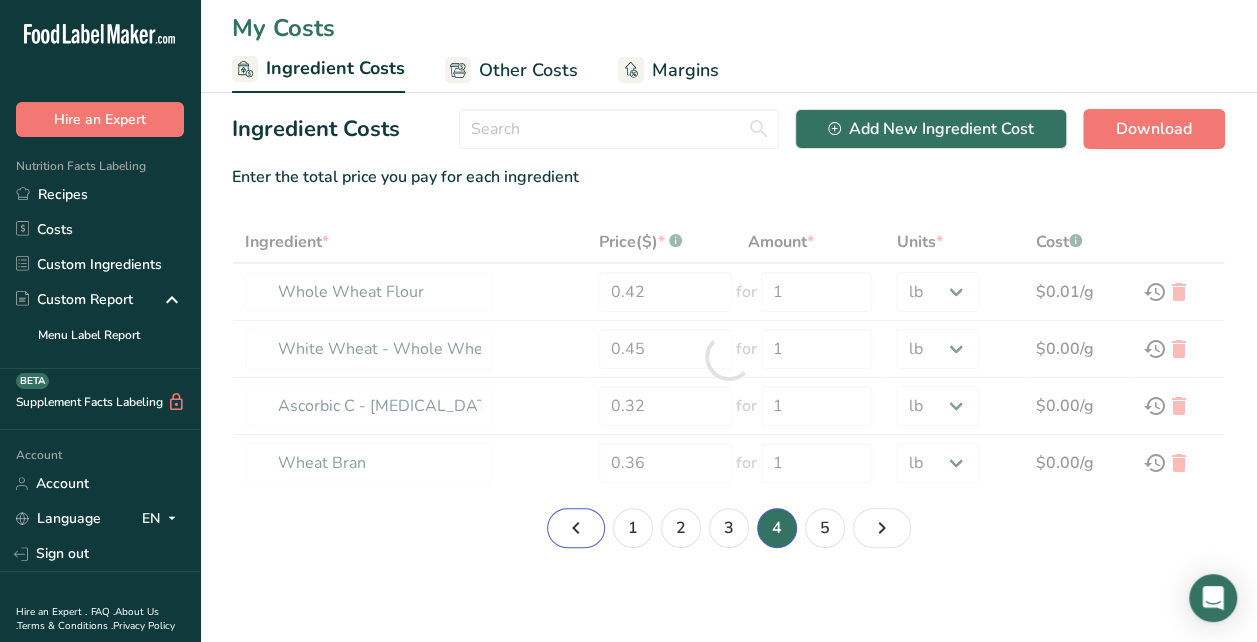 select on "12" 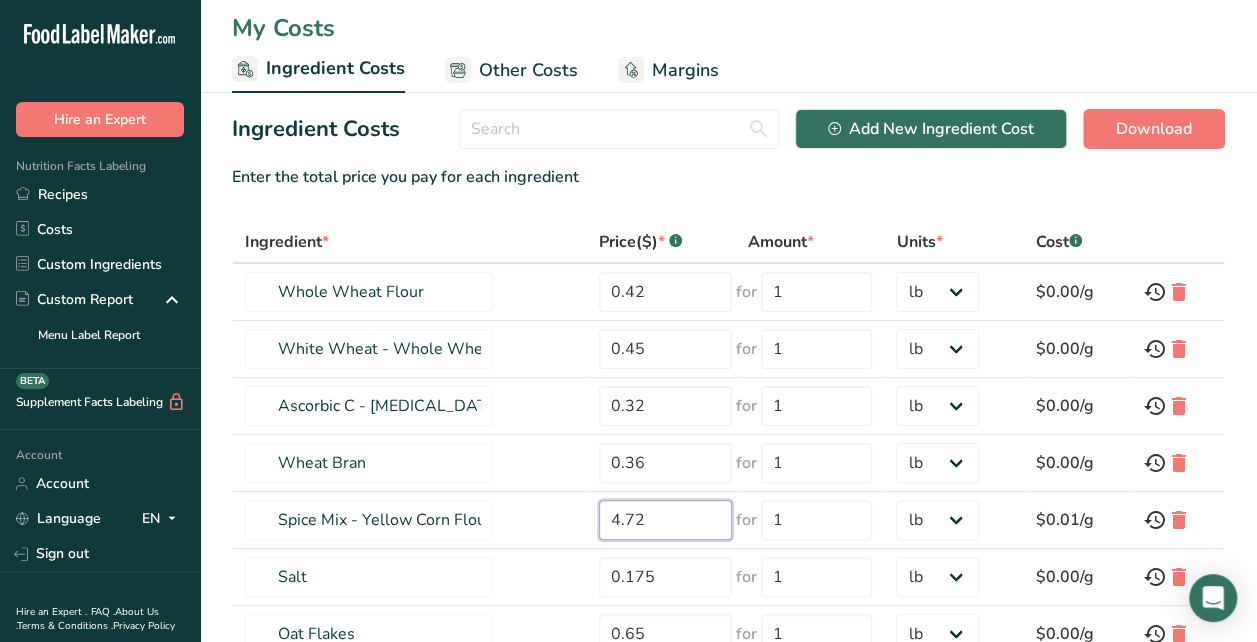 click on "4.72" at bounding box center (665, 520) 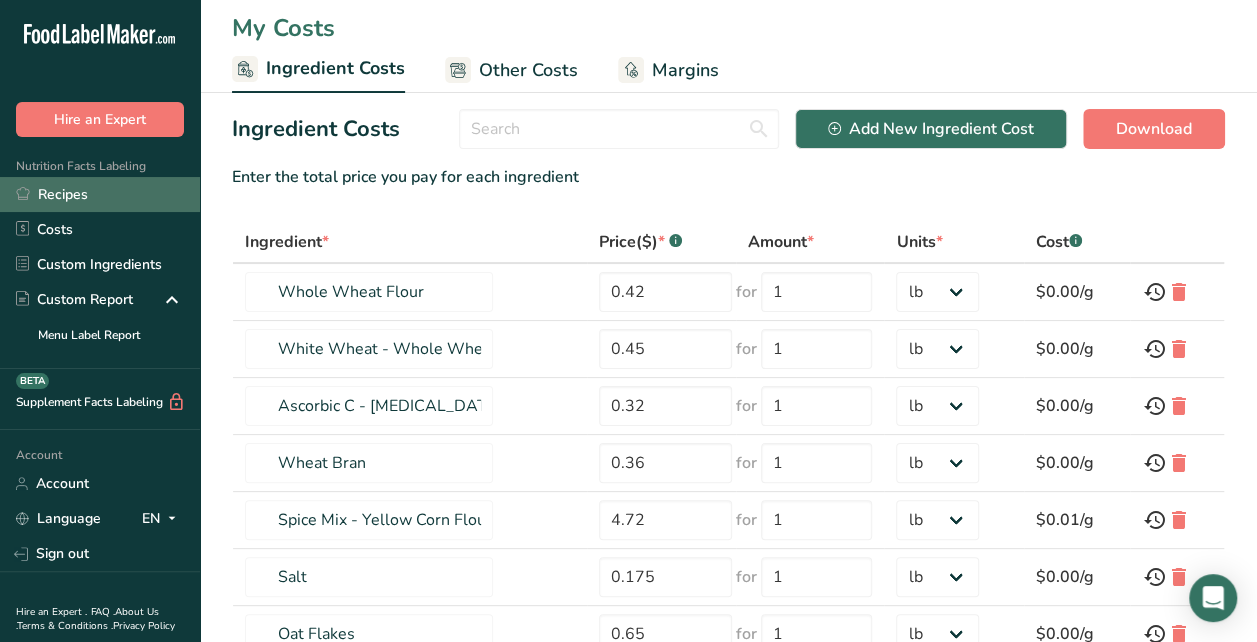 click on "Recipes" at bounding box center [100, 194] 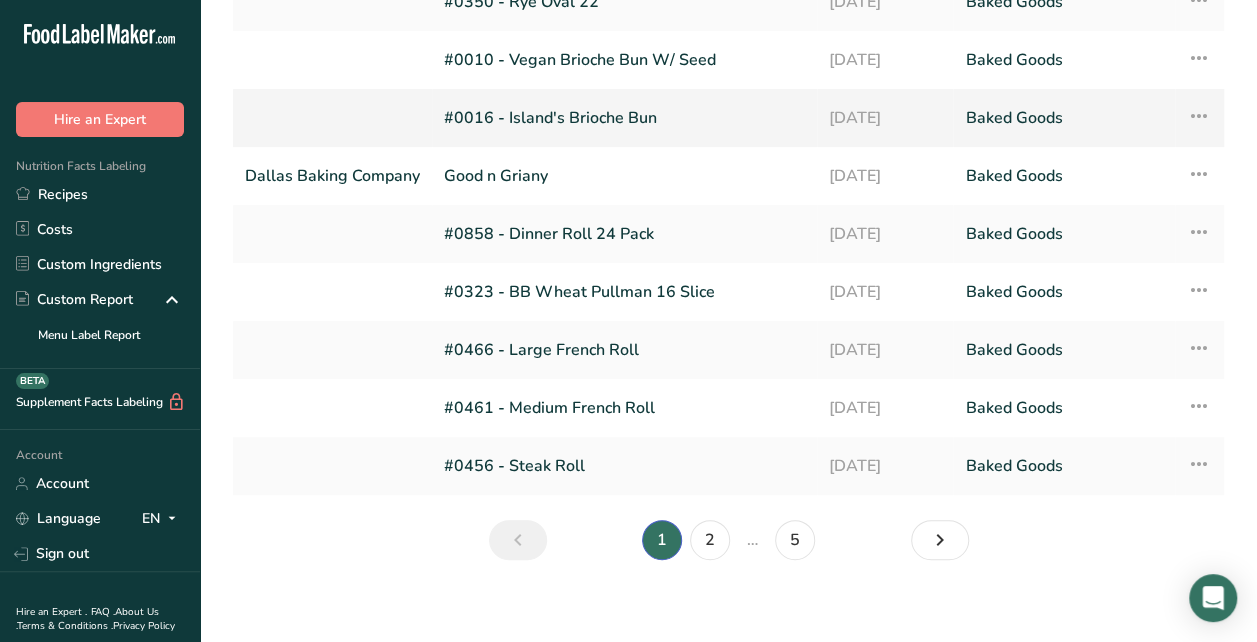 scroll, scrollTop: 234, scrollLeft: 0, axis: vertical 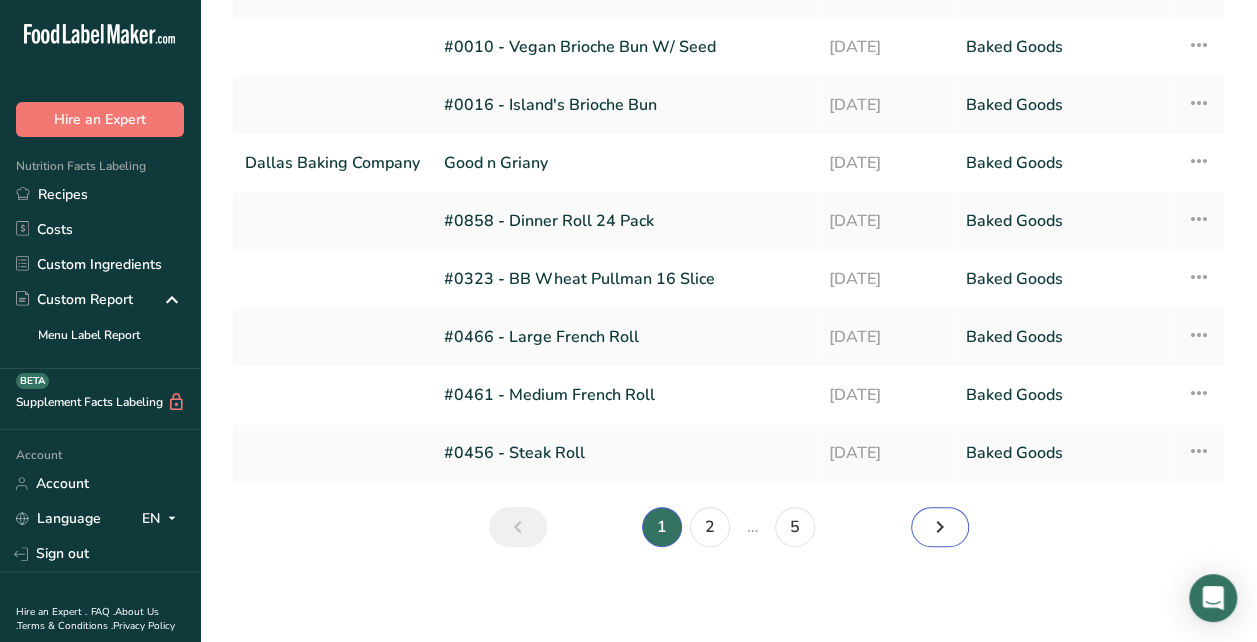 click at bounding box center (940, 527) 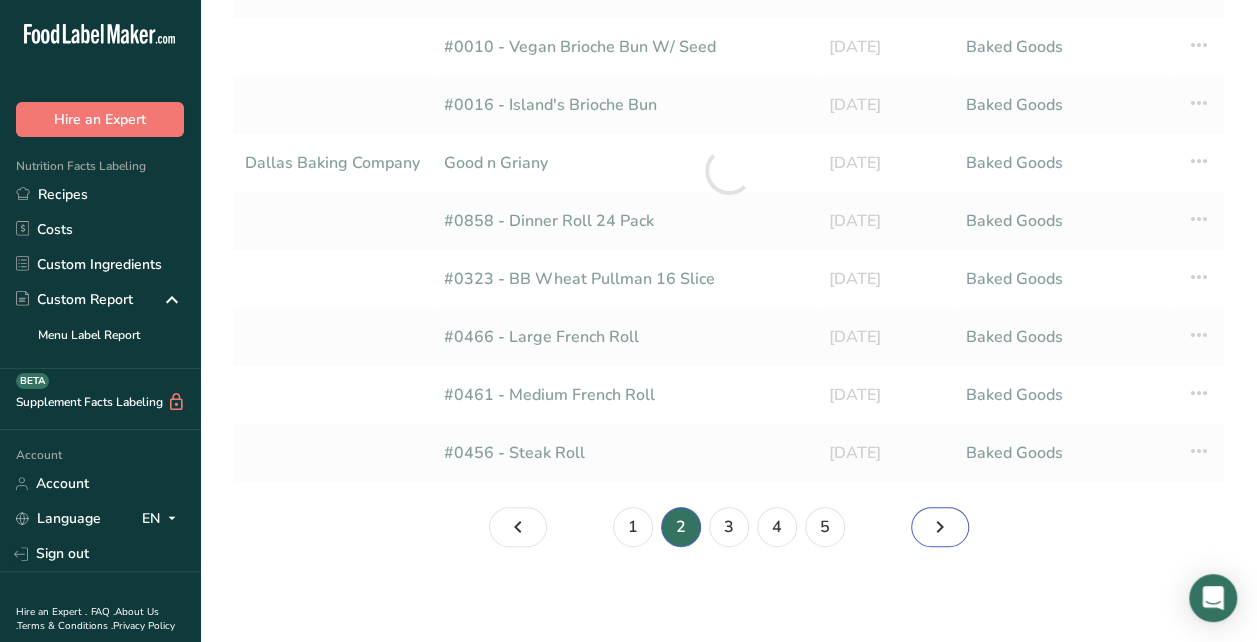 click at bounding box center (940, 527) 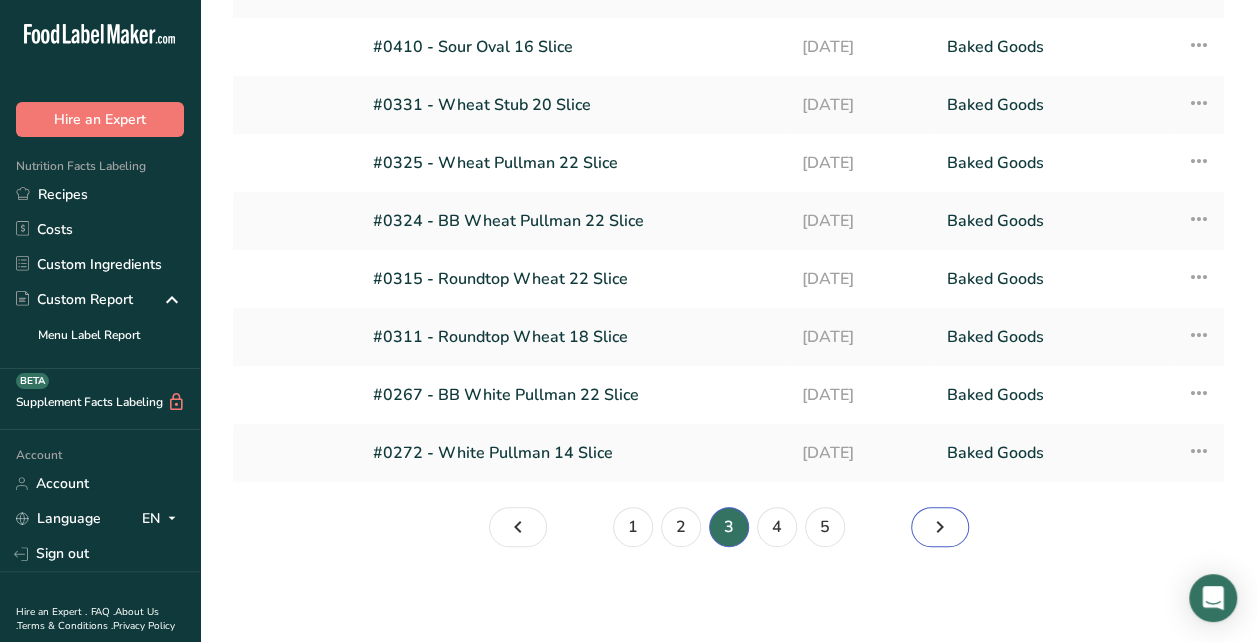 click at bounding box center [940, 527] 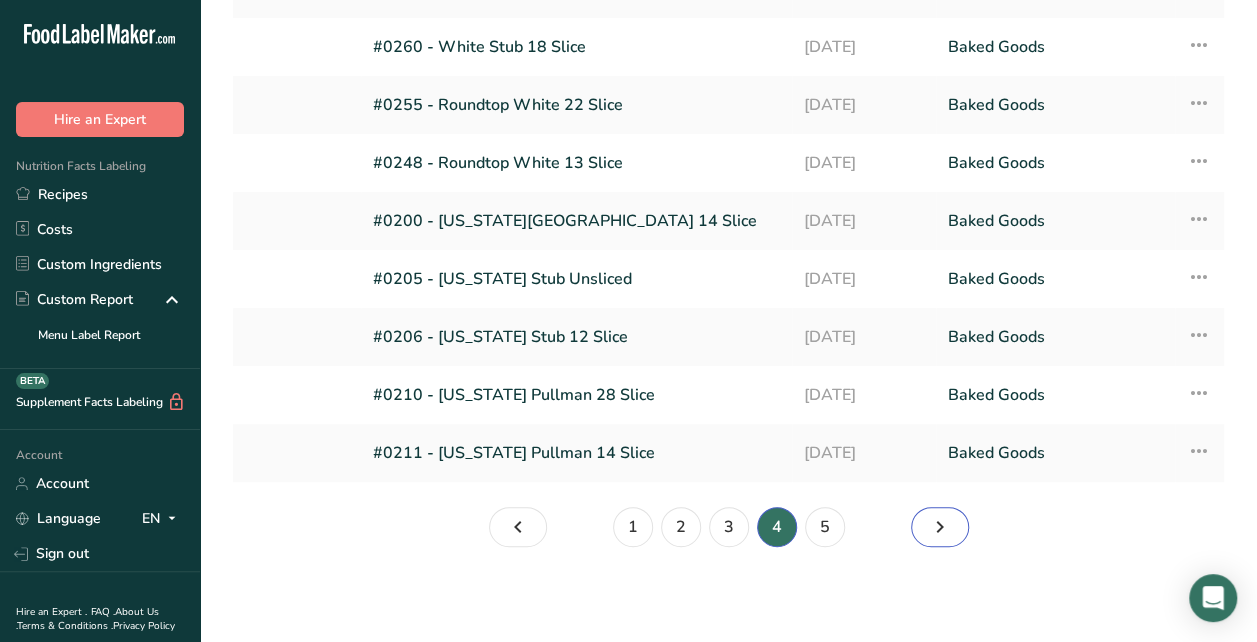 click at bounding box center (940, 527) 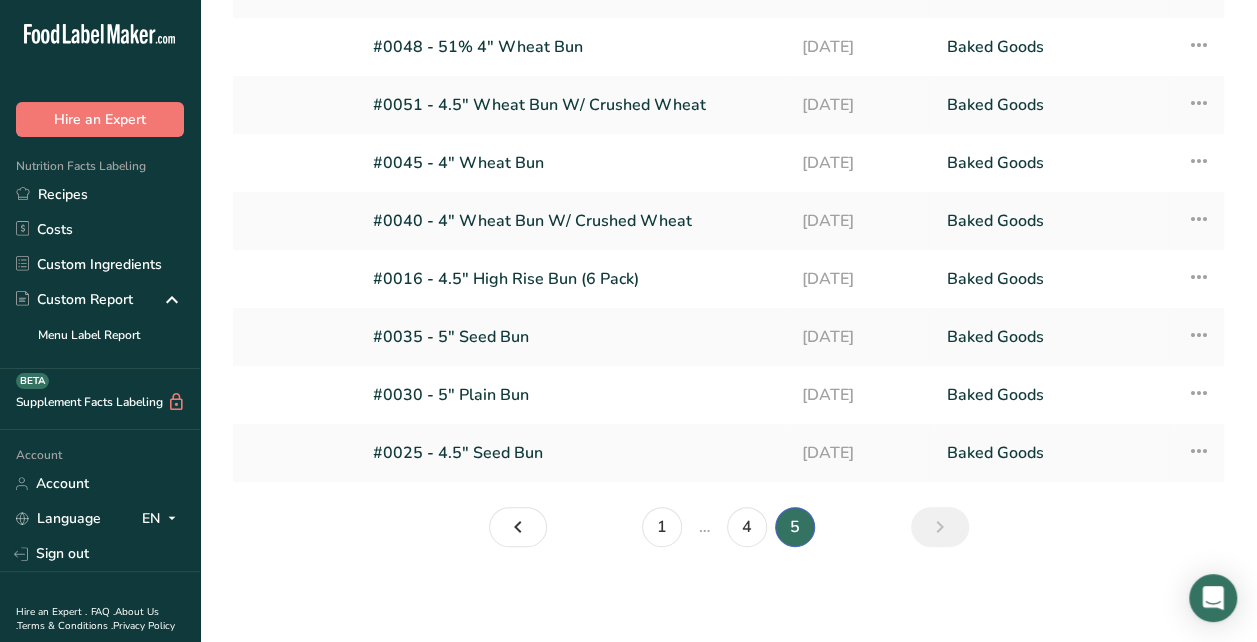 scroll, scrollTop: 0, scrollLeft: 0, axis: both 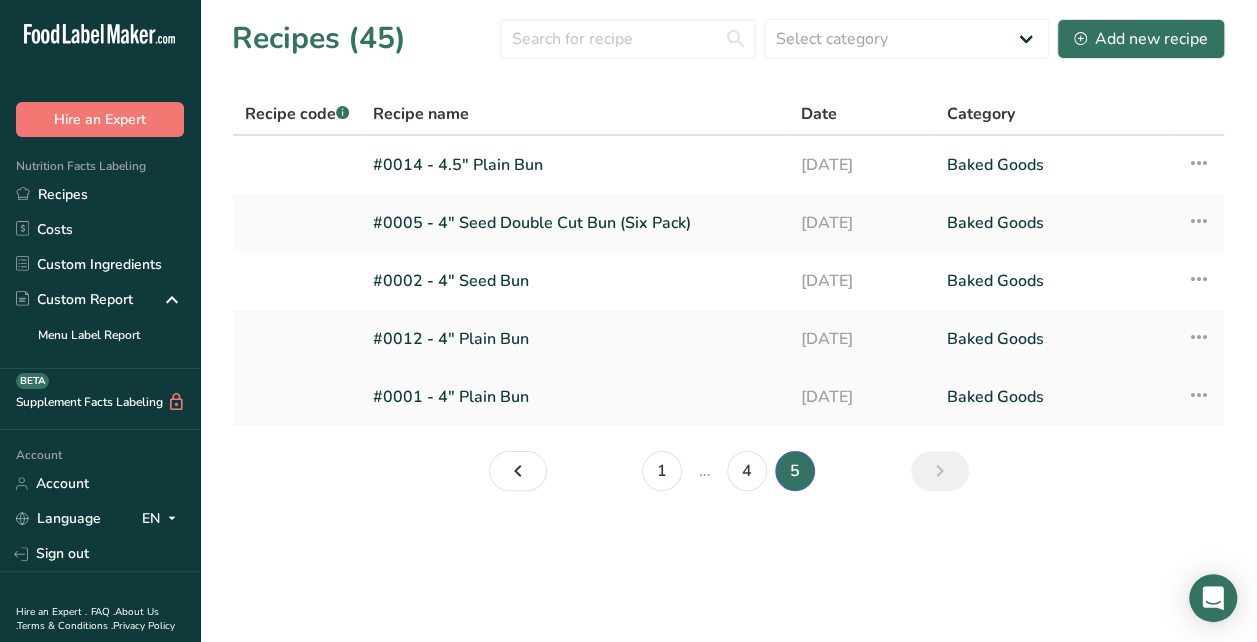 click on "#0001 - 4" Plain Bun" at bounding box center [575, 397] 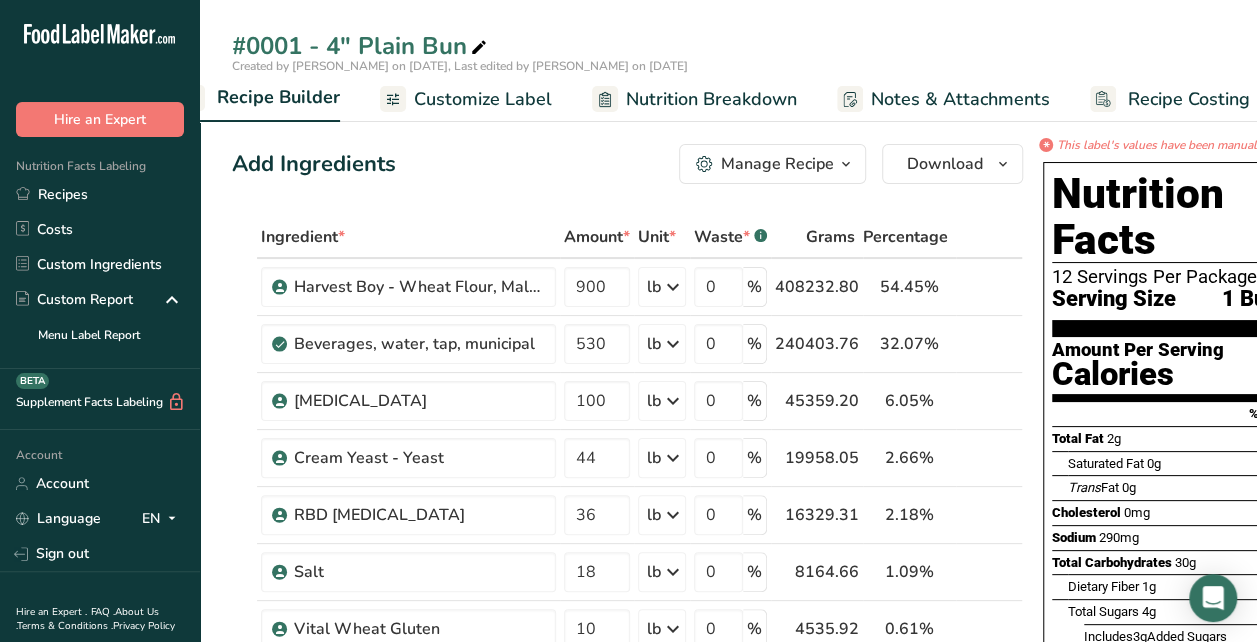 scroll, scrollTop: 0, scrollLeft: 264, axis: horizontal 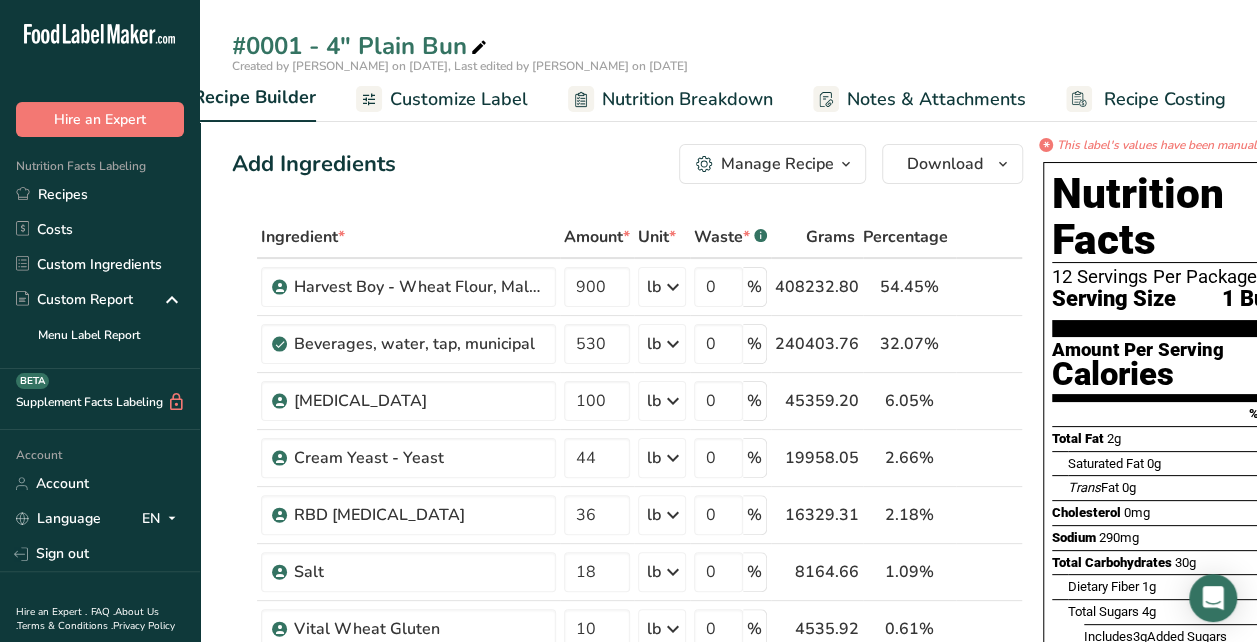 click on "Recipe Costing" at bounding box center [1165, 99] 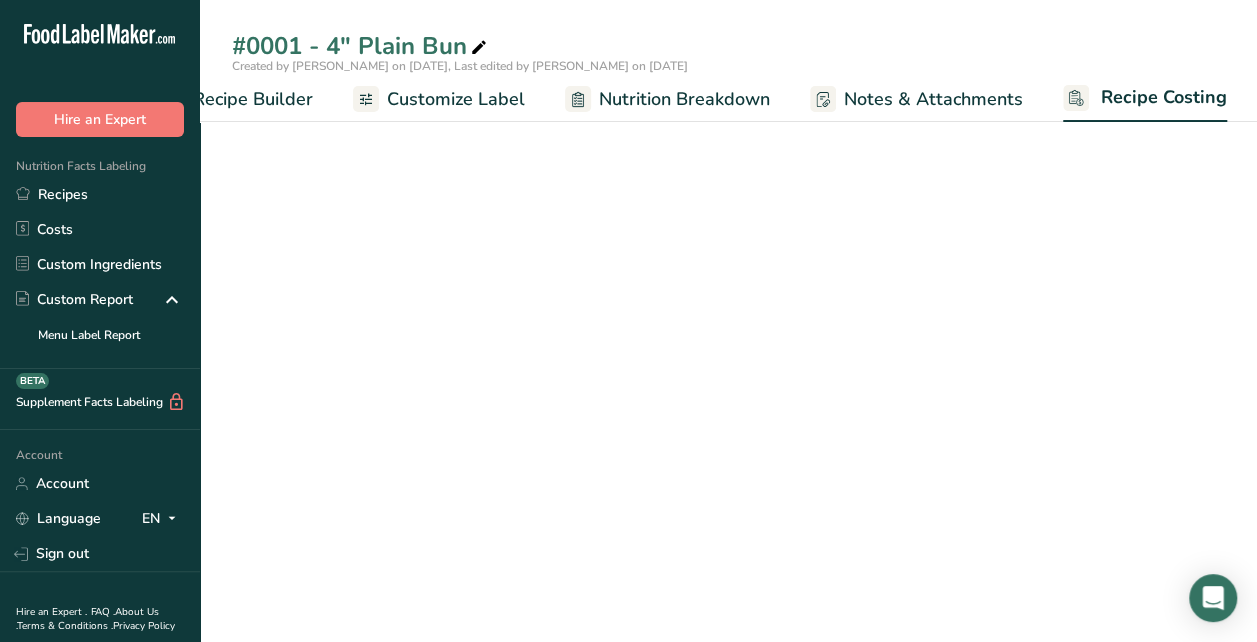 select on "12" 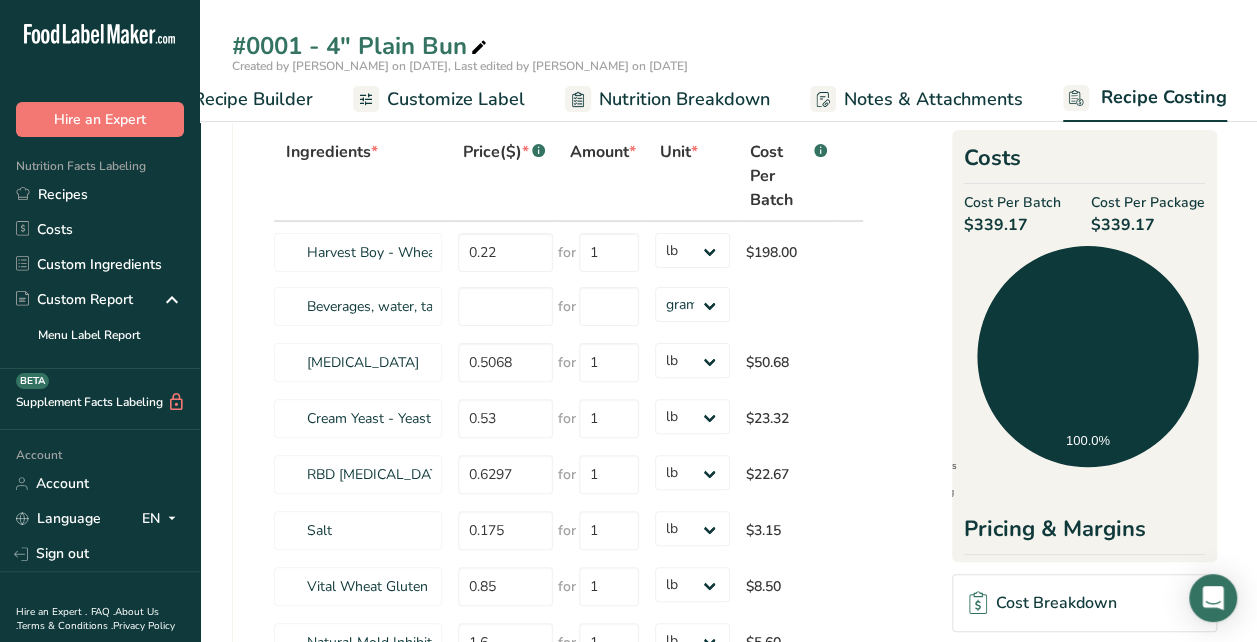 scroll, scrollTop: 0, scrollLeft: 0, axis: both 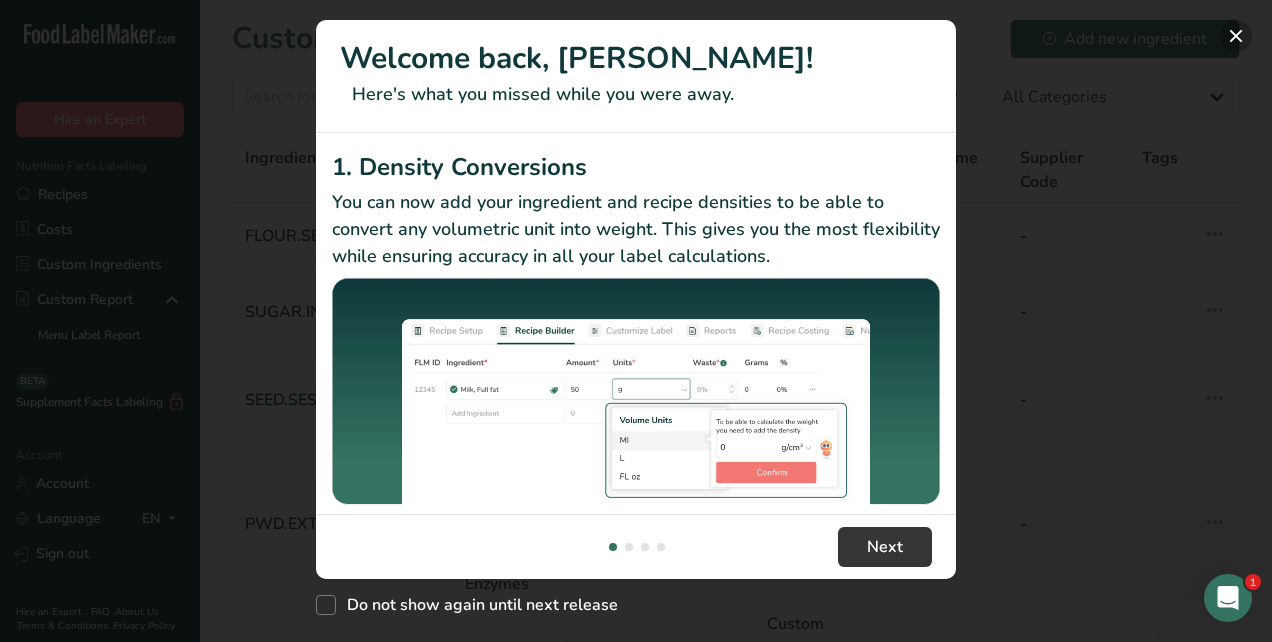 click at bounding box center [1236, 36] 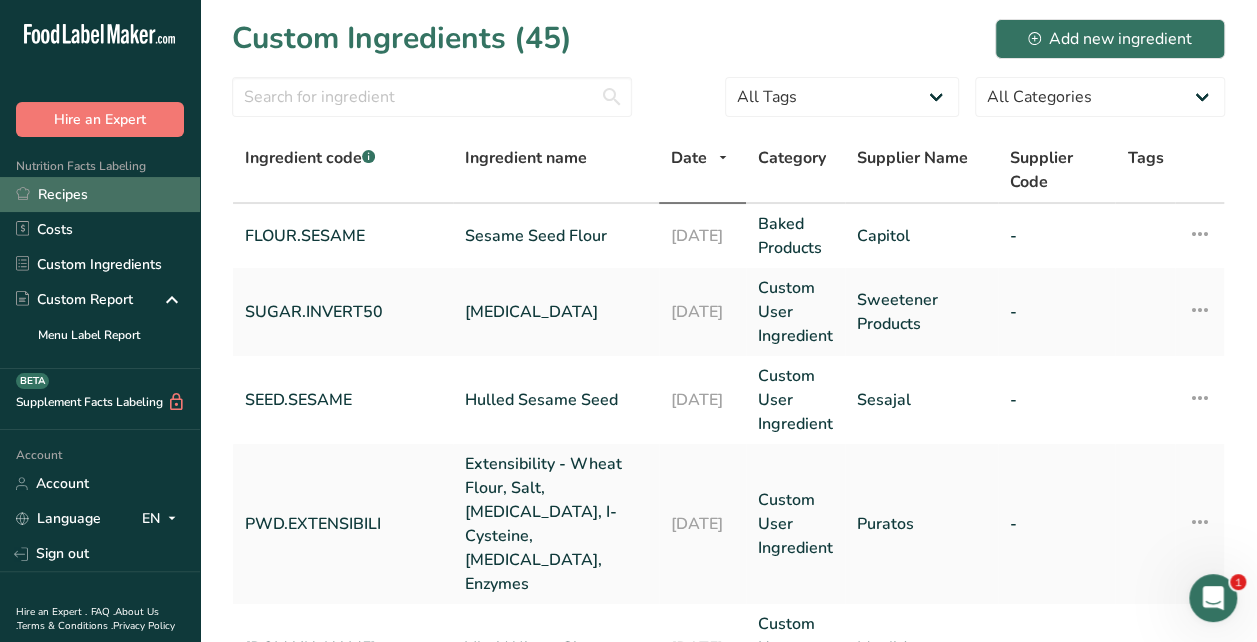 click on "Recipes" at bounding box center [100, 194] 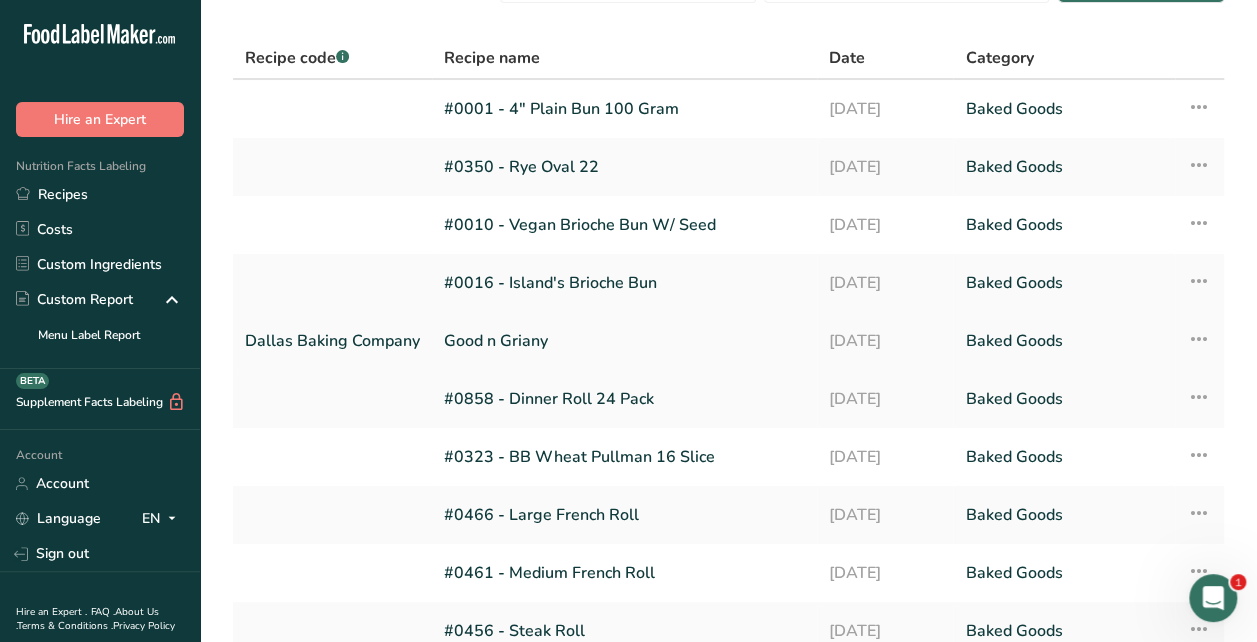 scroll, scrollTop: 234, scrollLeft: 0, axis: vertical 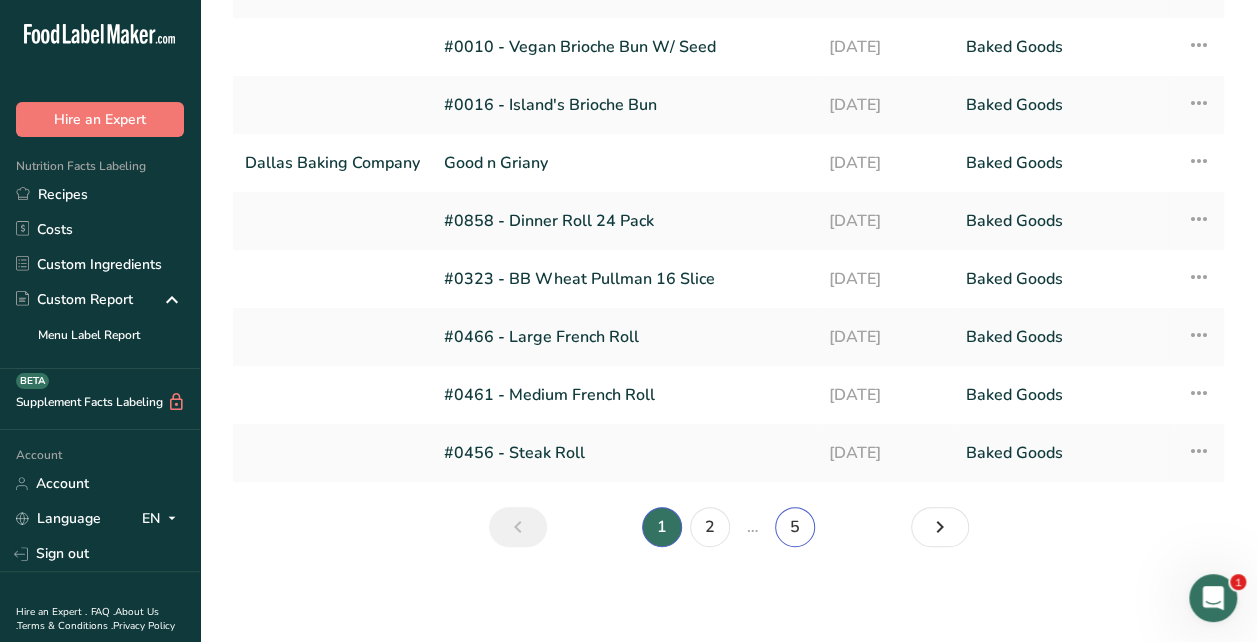 click on "5" at bounding box center (795, 527) 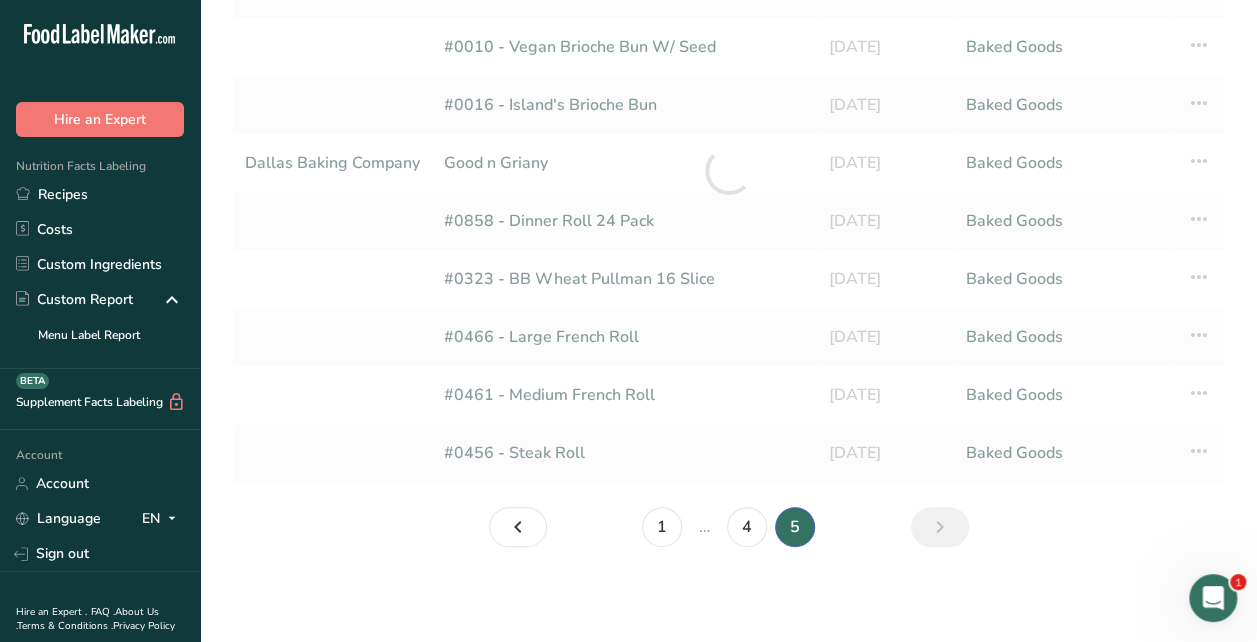 scroll, scrollTop: 0, scrollLeft: 0, axis: both 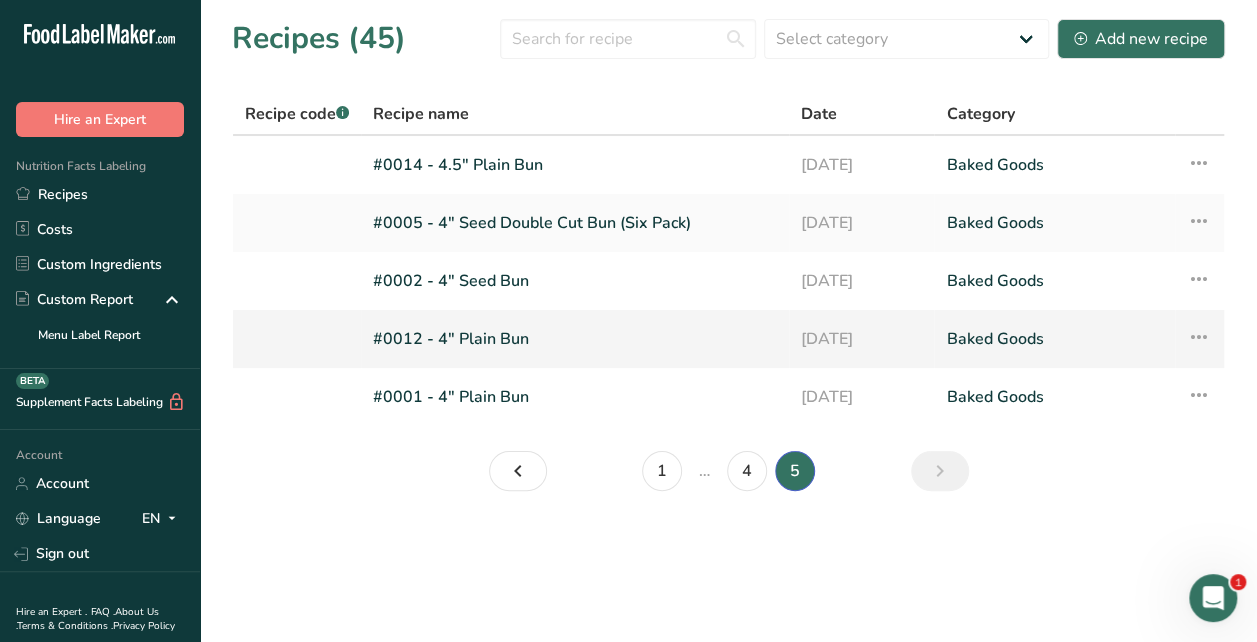 click on "#0012 - 4" Plain Bun" at bounding box center (575, 339) 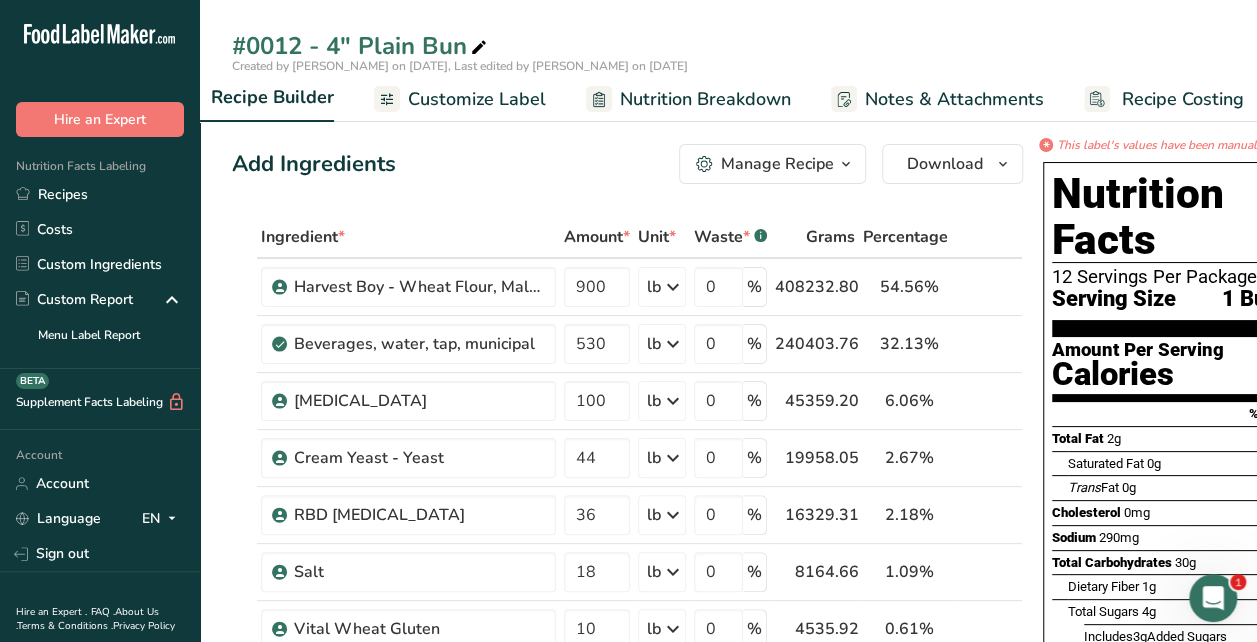 scroll, scrollTop: 0, scrollLeft: 264, axis: horizontal 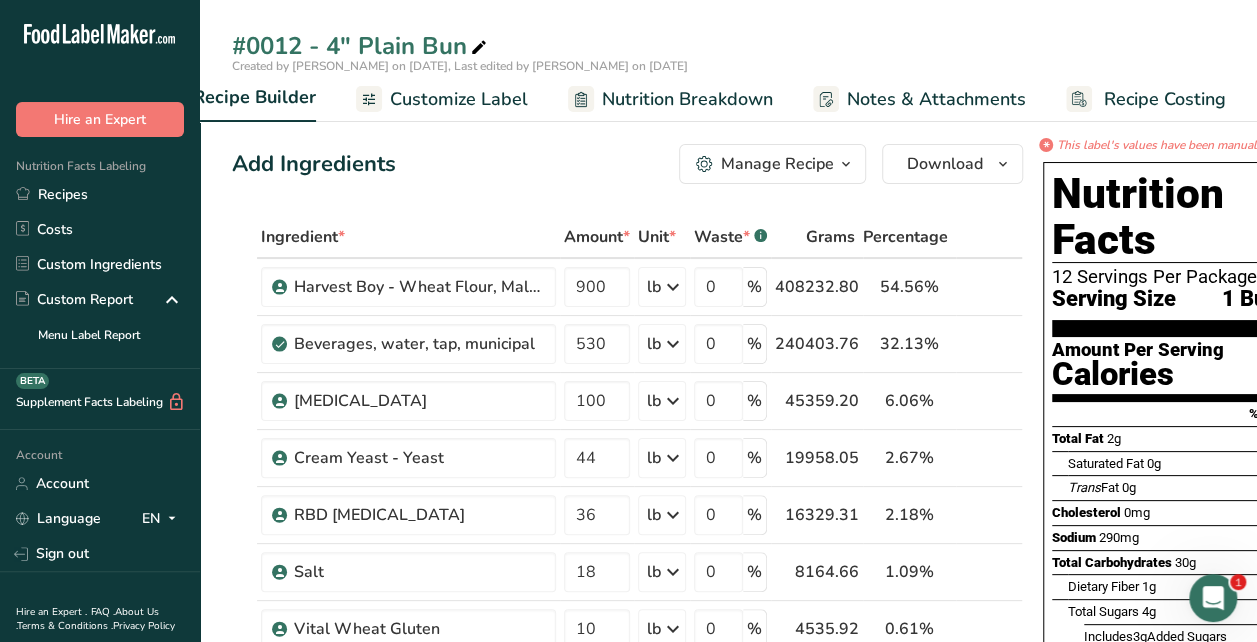 click on "Recipe Costing" at bounding box center [1165, 99] 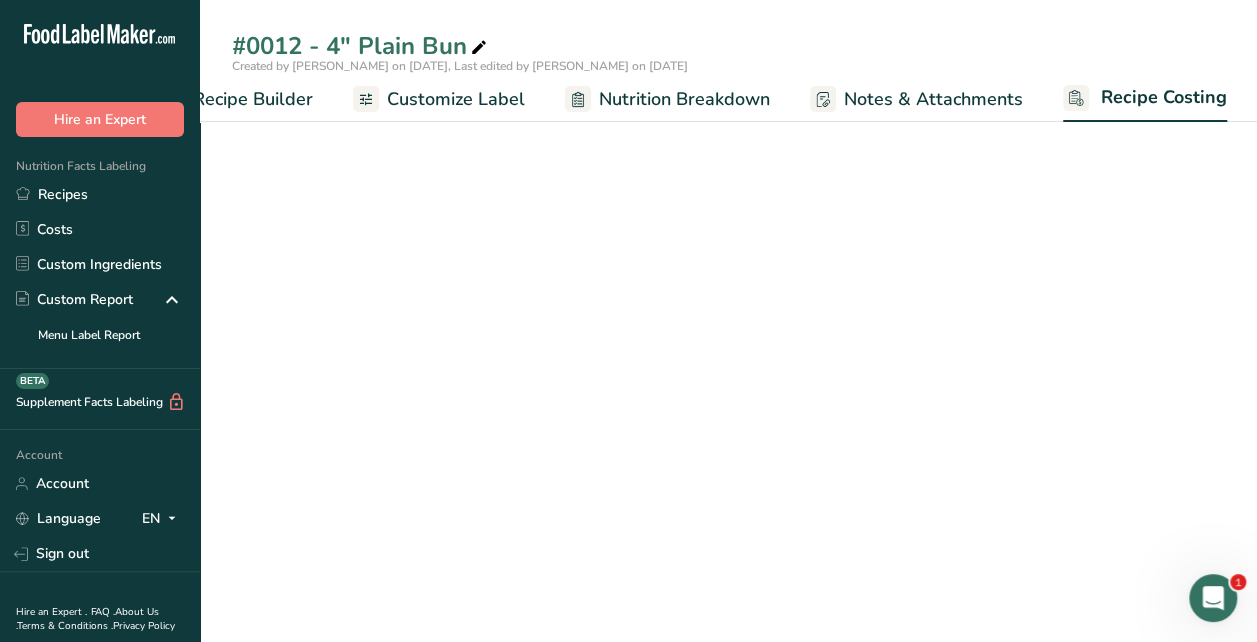 select on "12" 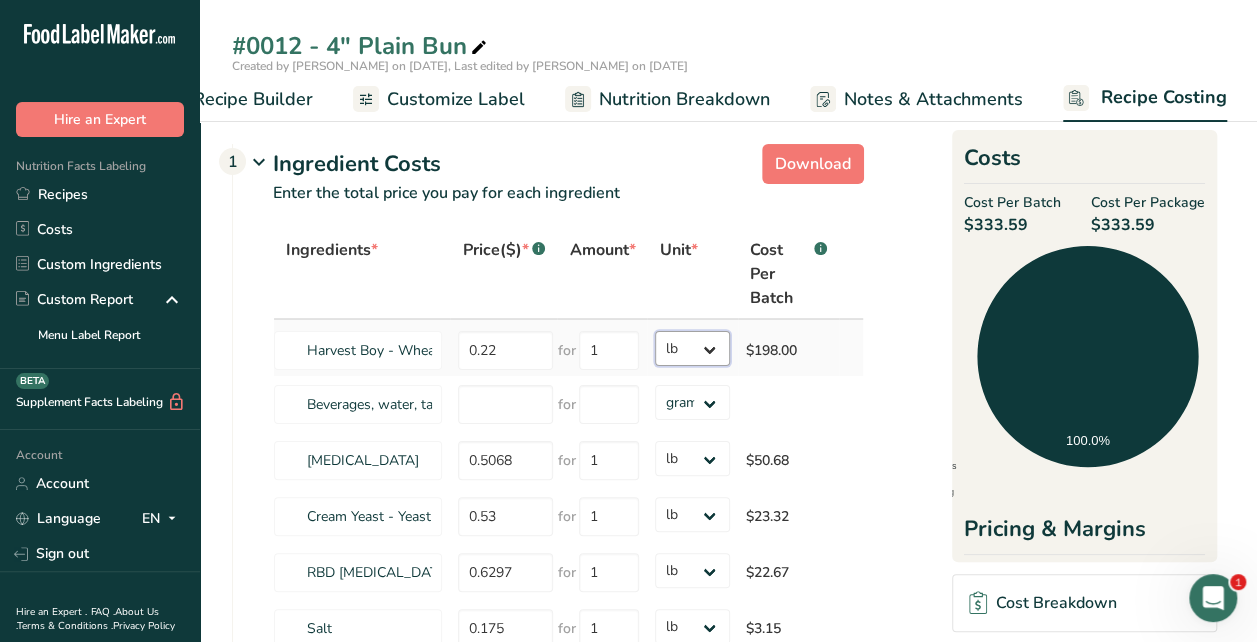 click on "grams
kg
mg
mcg
lb
oz" at bounding box center (692, 348) 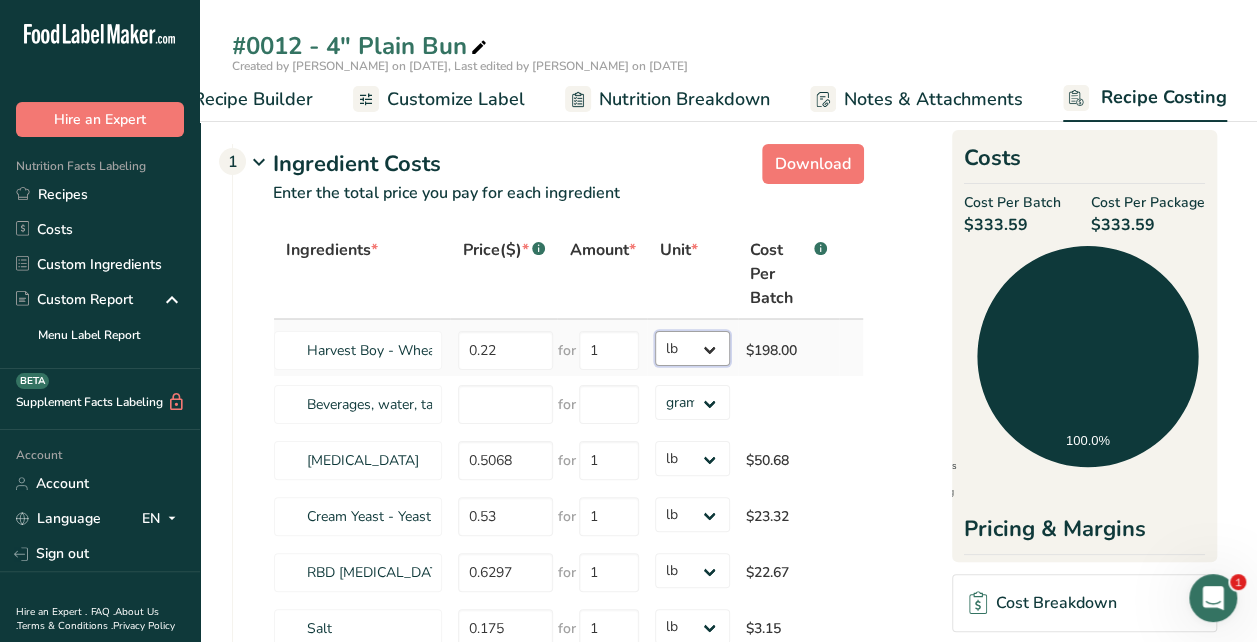 click on "grams
kg
mg
mcg
lb
oz" at bounding box center (692, 348) 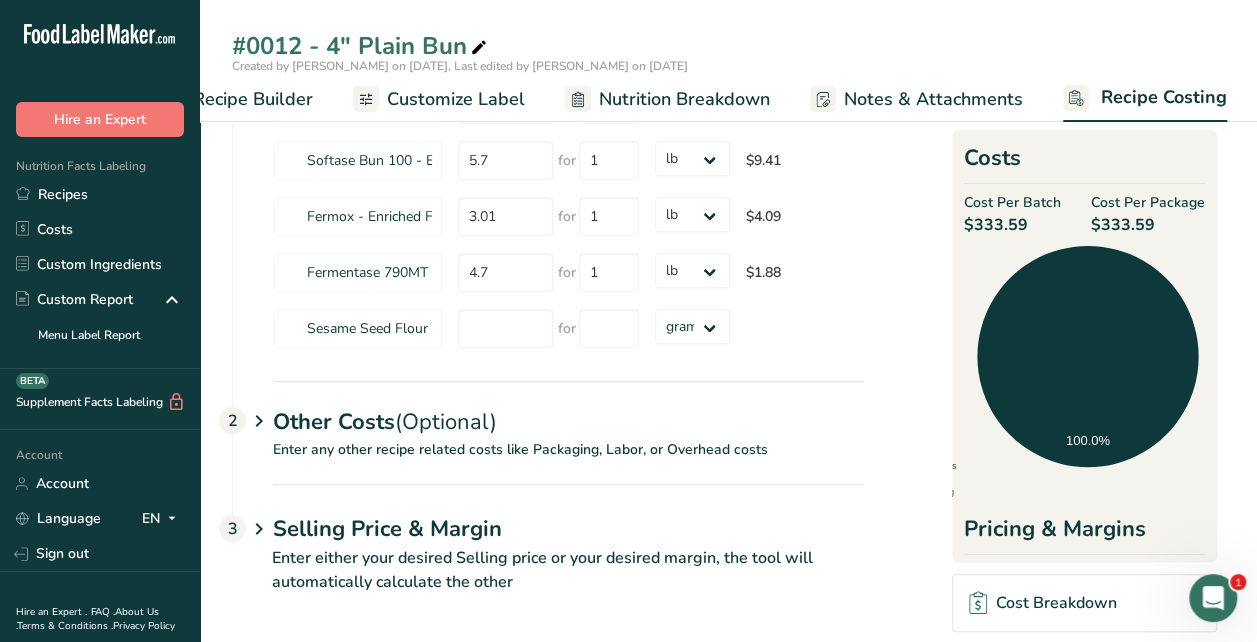 scroll, scrollTop: 754, scrollLeft: 0, axis: vertical 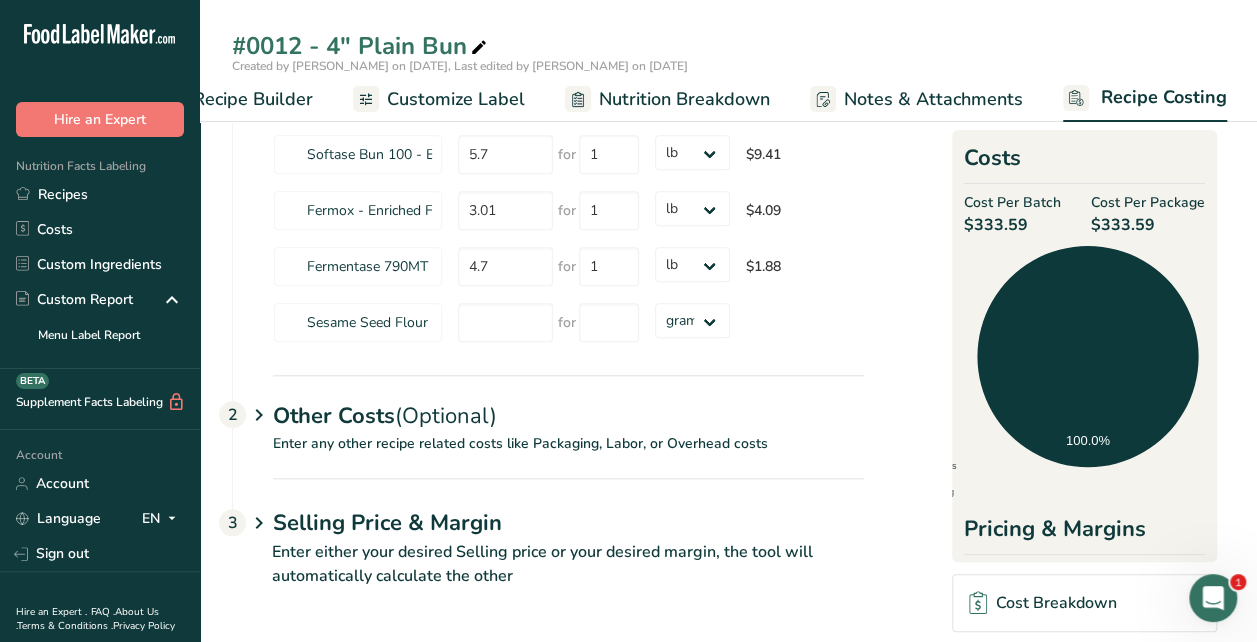 click on "Cost Breakdown" at bounding box center [1042, 603] 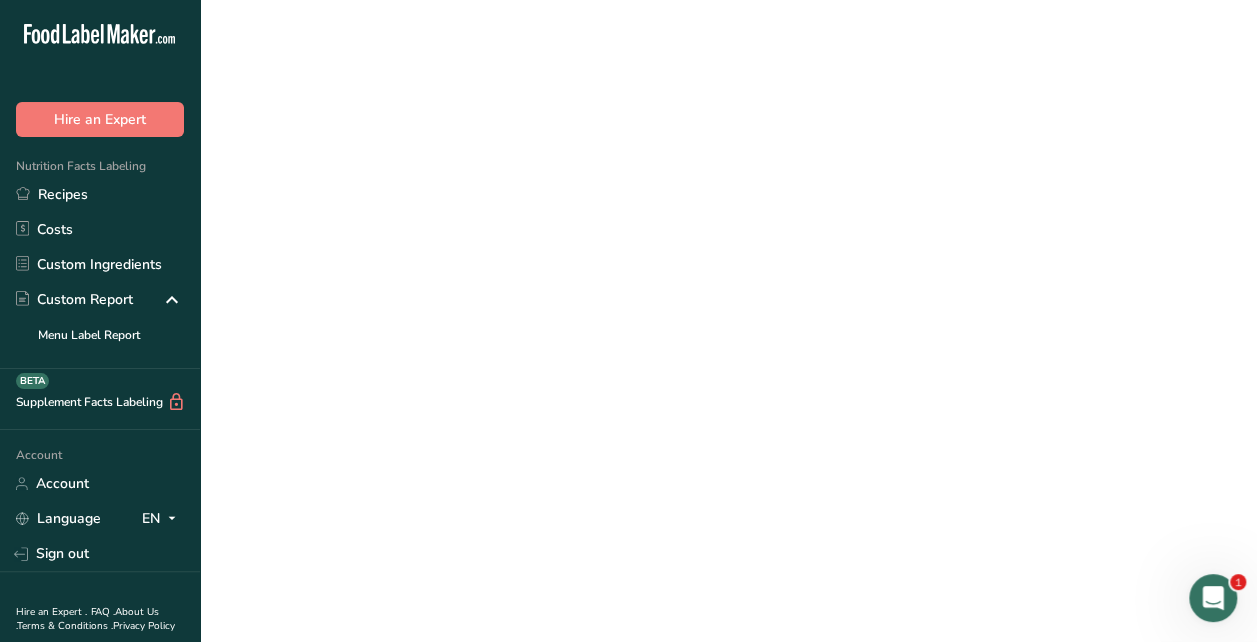 scroll, scrollTop: 0, scrollLeft: 0, axis: both 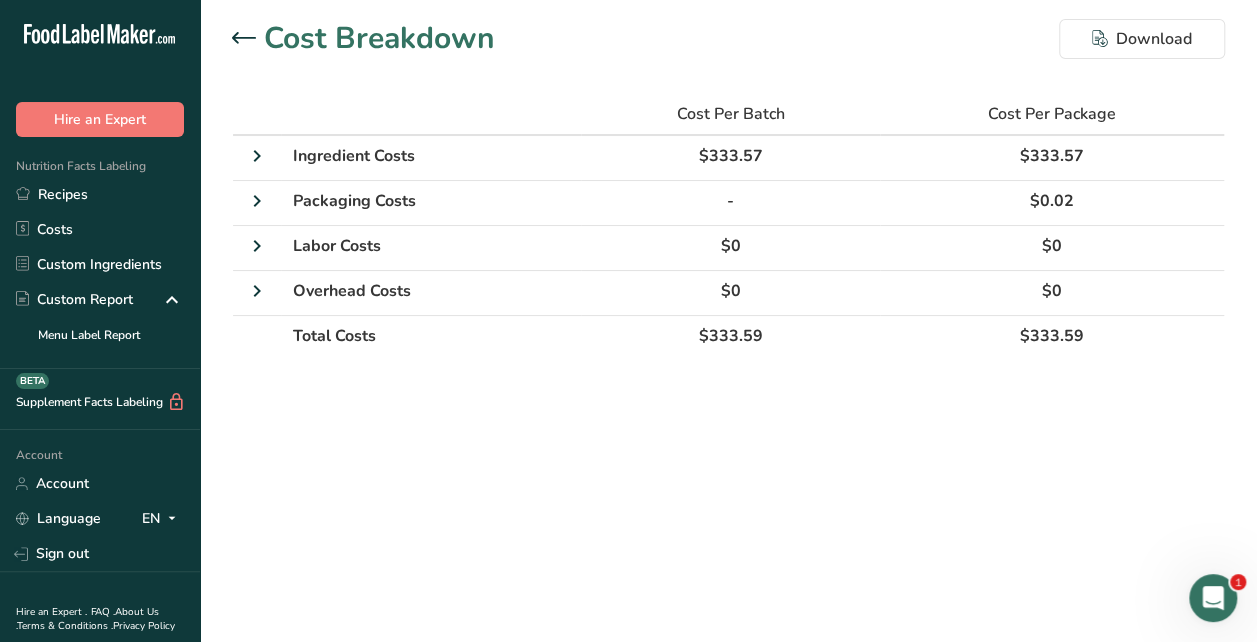 click 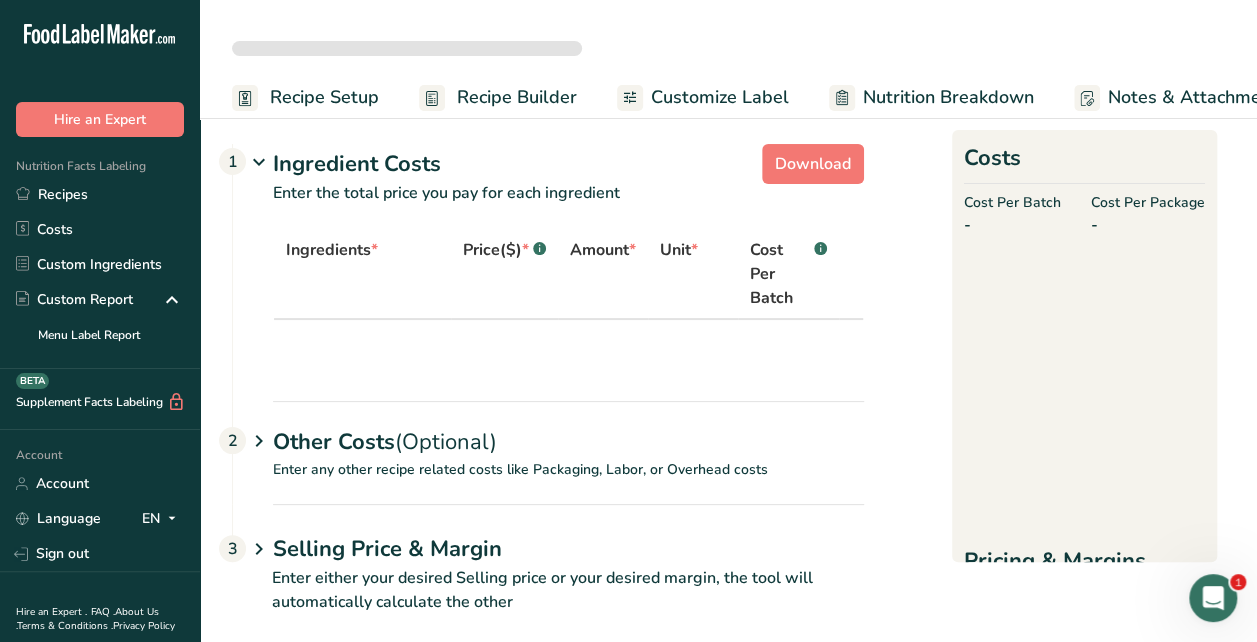 scroll, scrollTop: 56, scrollLeft: 0, axis: vertical 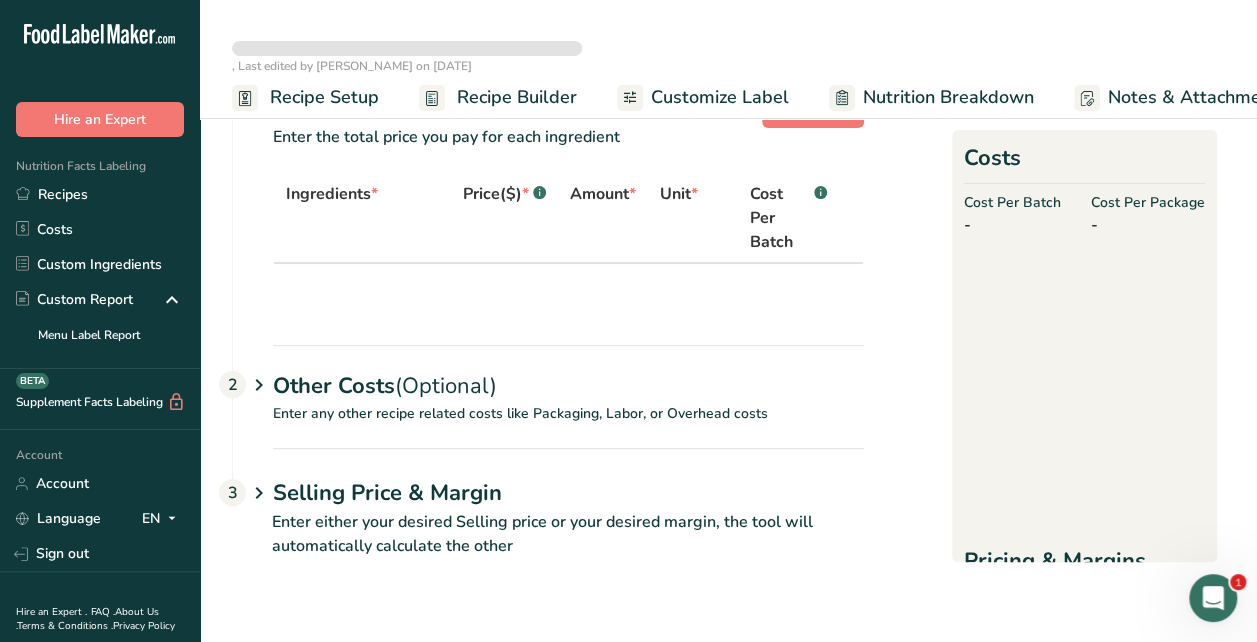 select on "12" 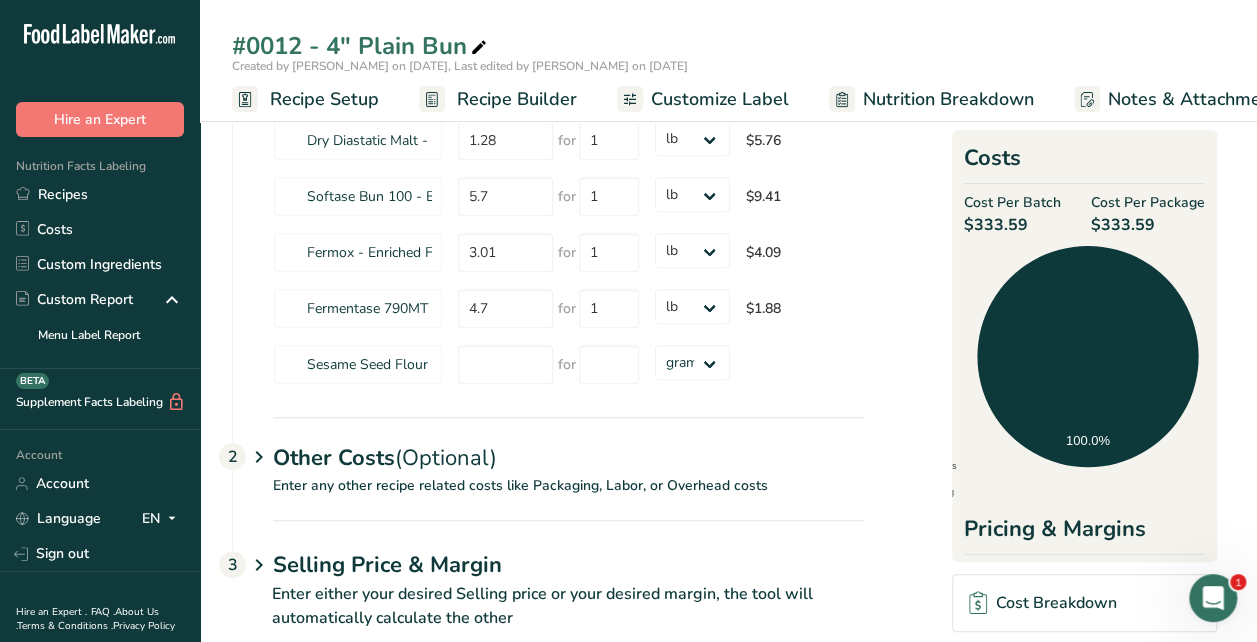scroll, scrollTop: 754, scrollLeft: 0, axis: vertical 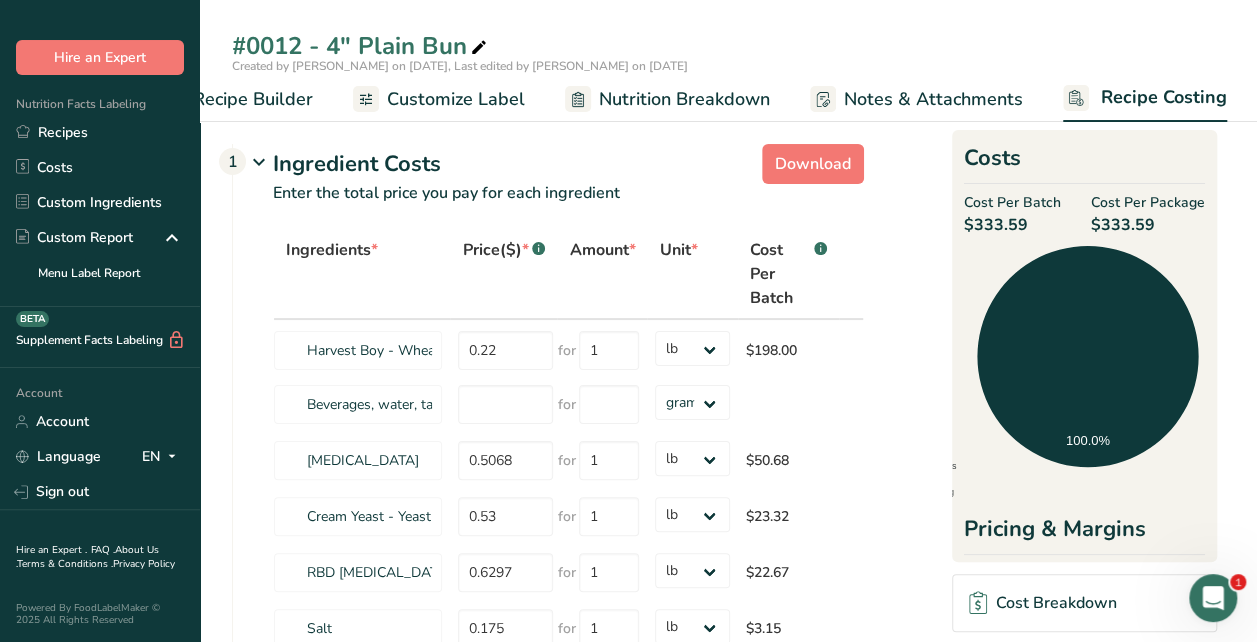 click at bounding box center [259, 162] 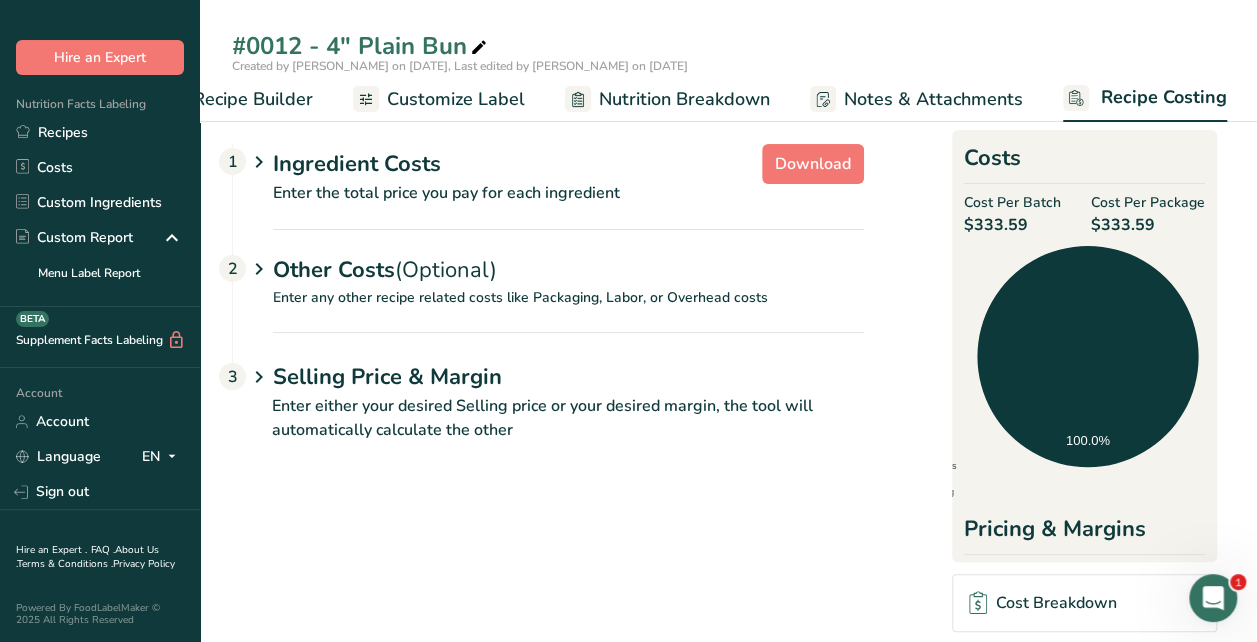 click at bounding box center [259, 162] 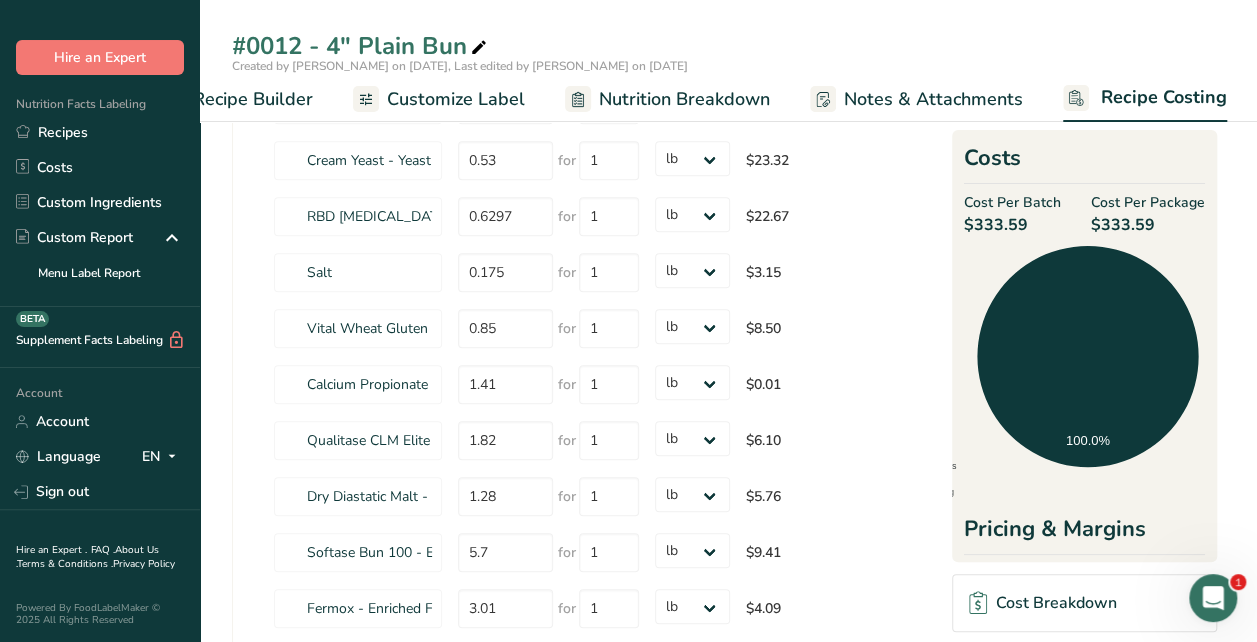 scroll, scrollTop: 400, scrollLeft: 0, axis: vertical 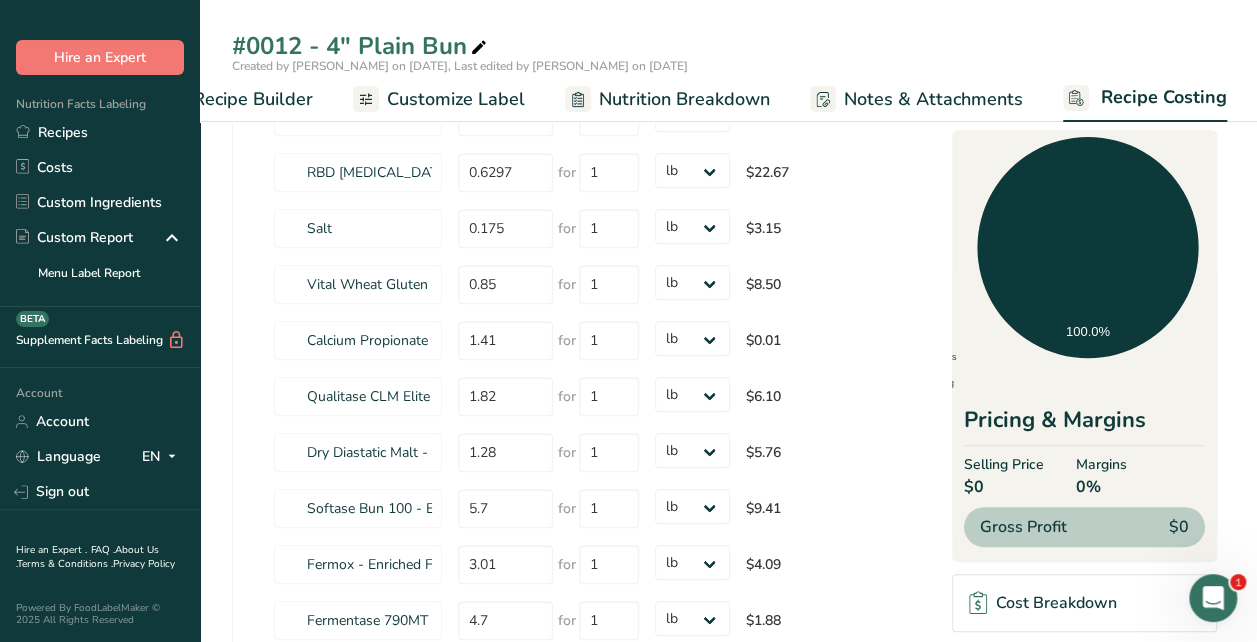click on "Cost Breakdown" at bounding box center (1042, 603) 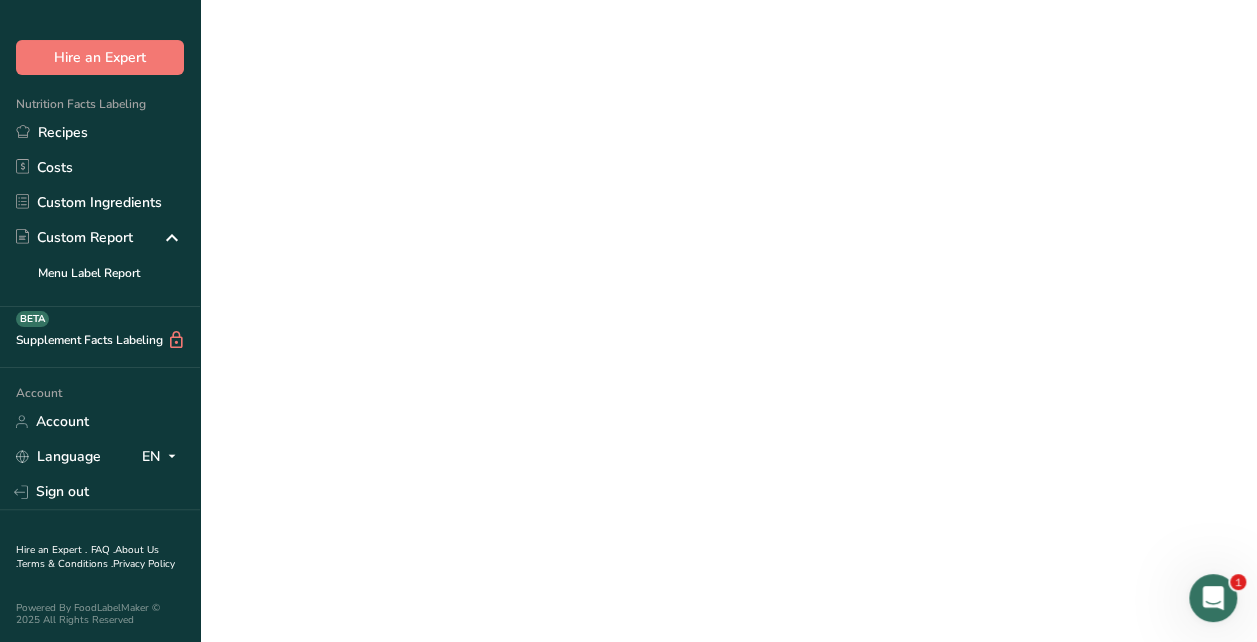 scroll, scrollTop: 0, scrollLeft: 0, axis: both 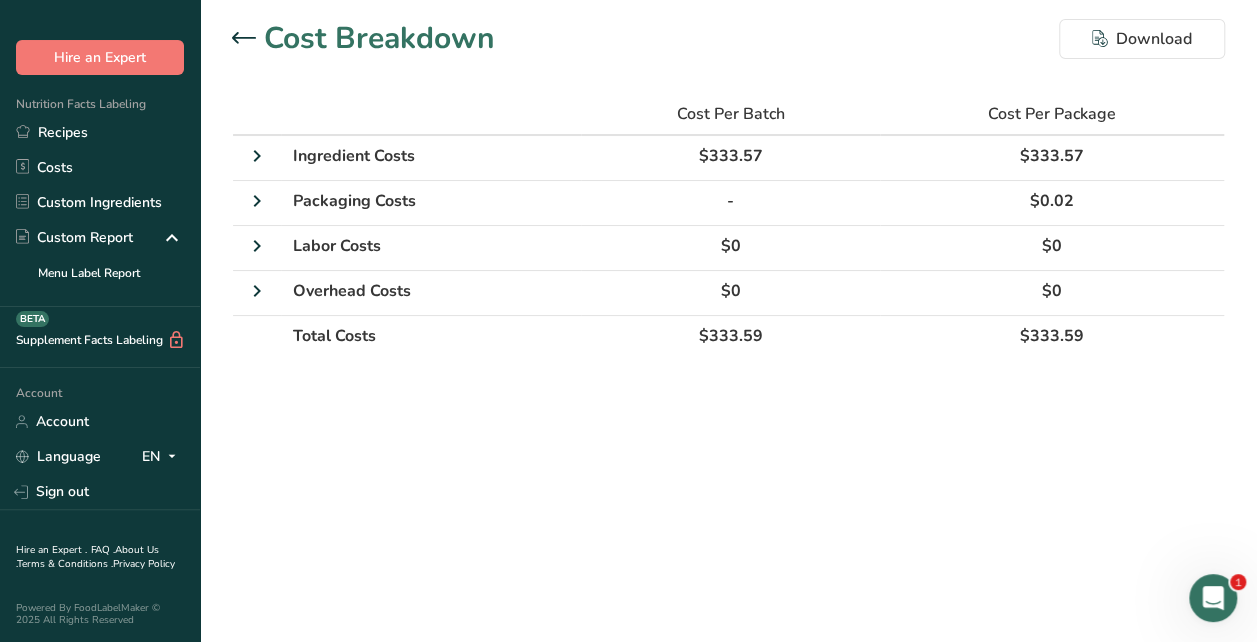 click on "Cost Per Package" at bounding box center [1052, 114] 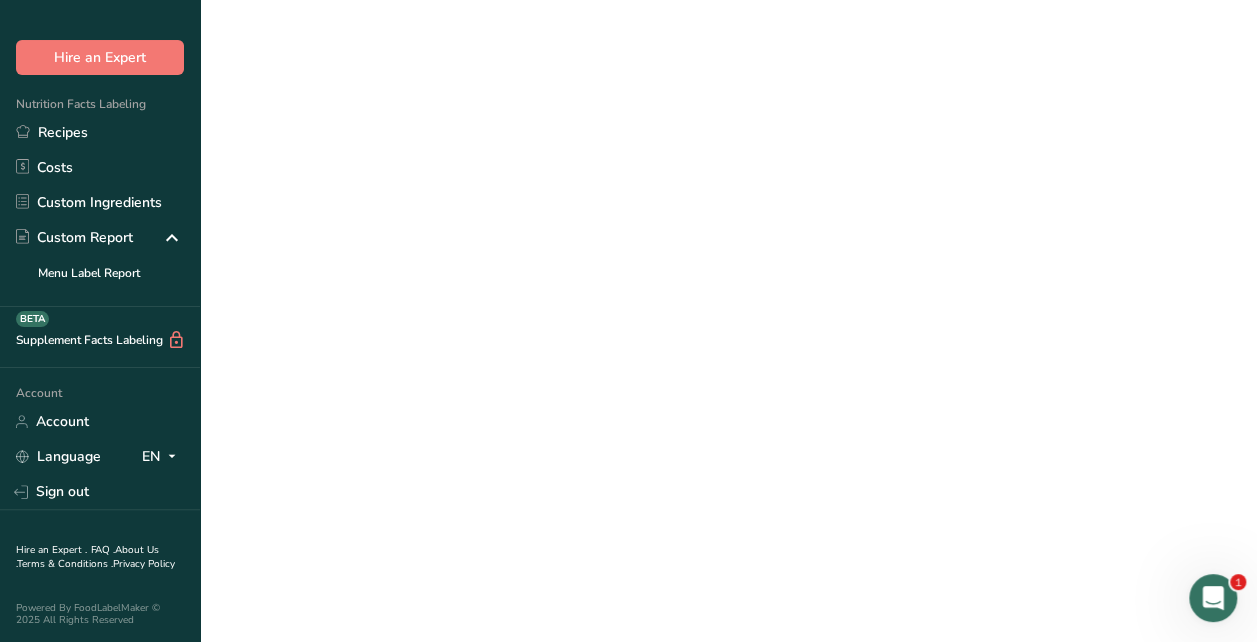 scroll, scrollTop: 56, scrollLeft: 0, axis: vertical 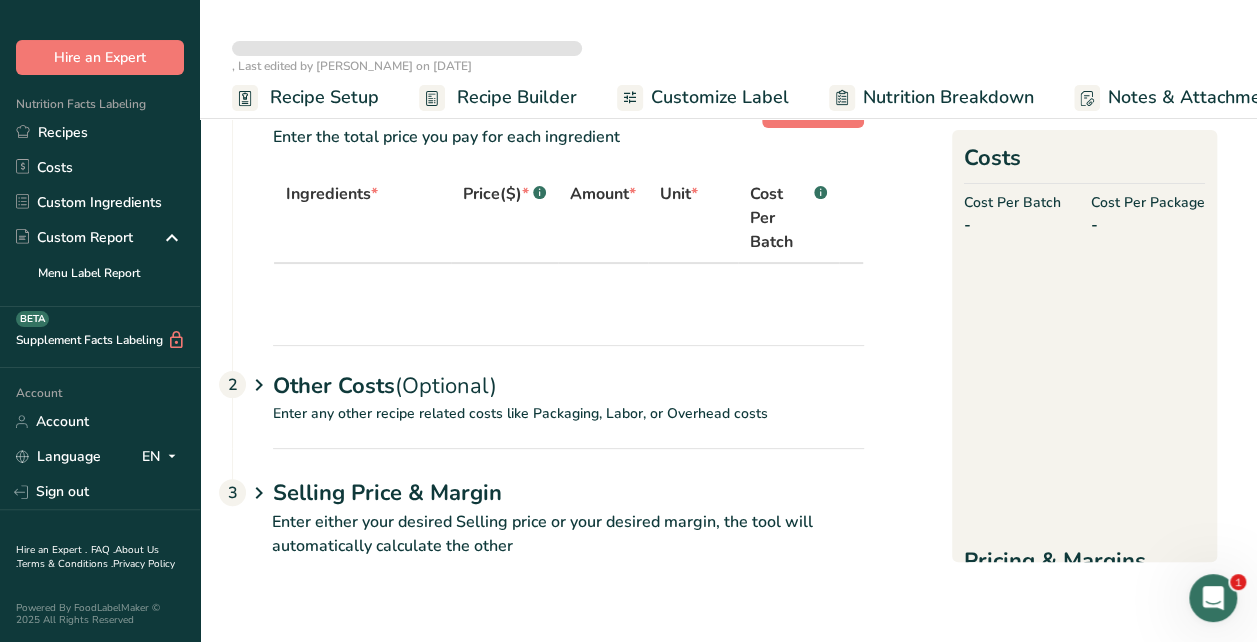 select on "12" 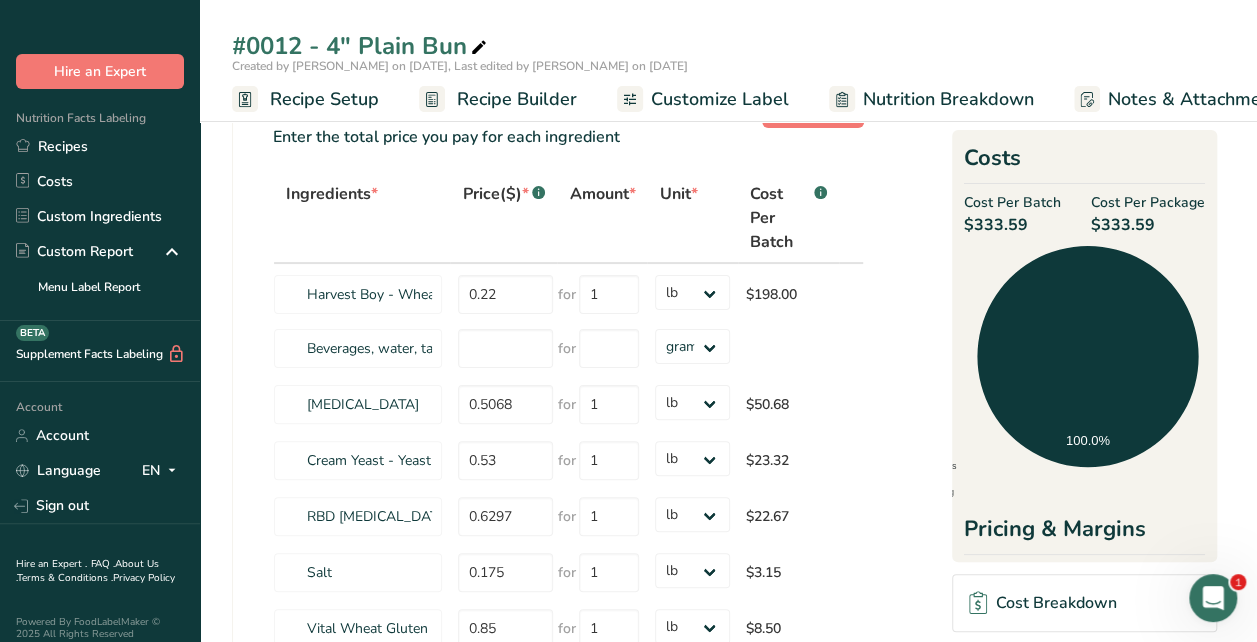 scroll, scrollTop: 74, scrollLeft: 0, axis: vertical 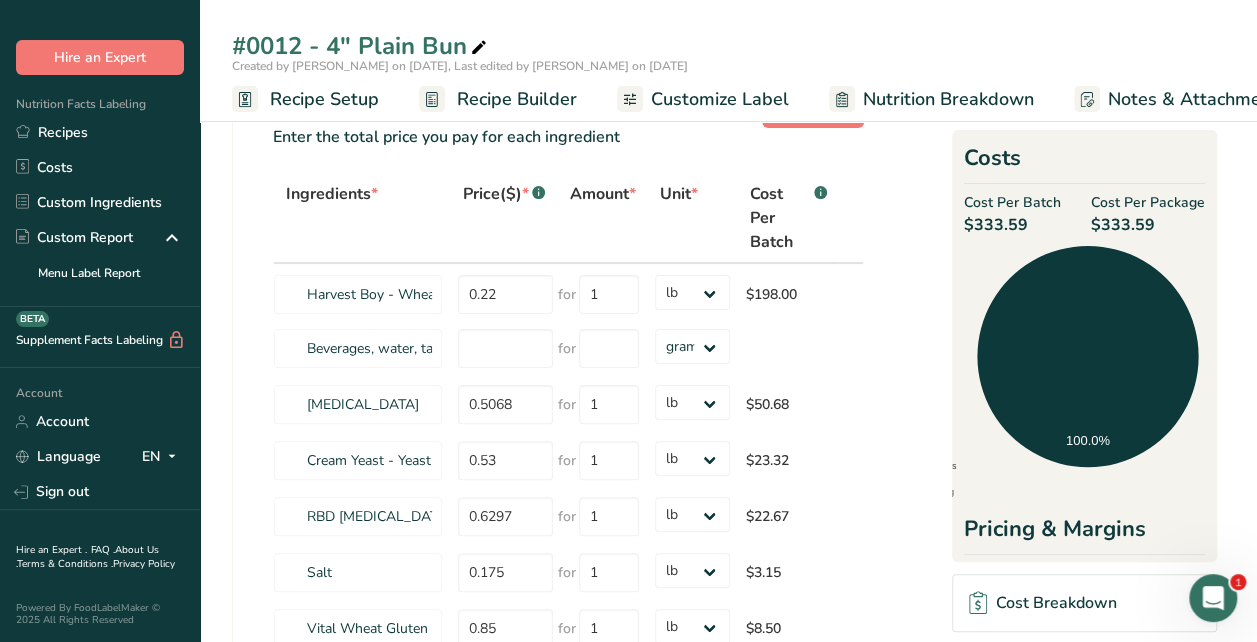 click at bounding box center [1213, 598] 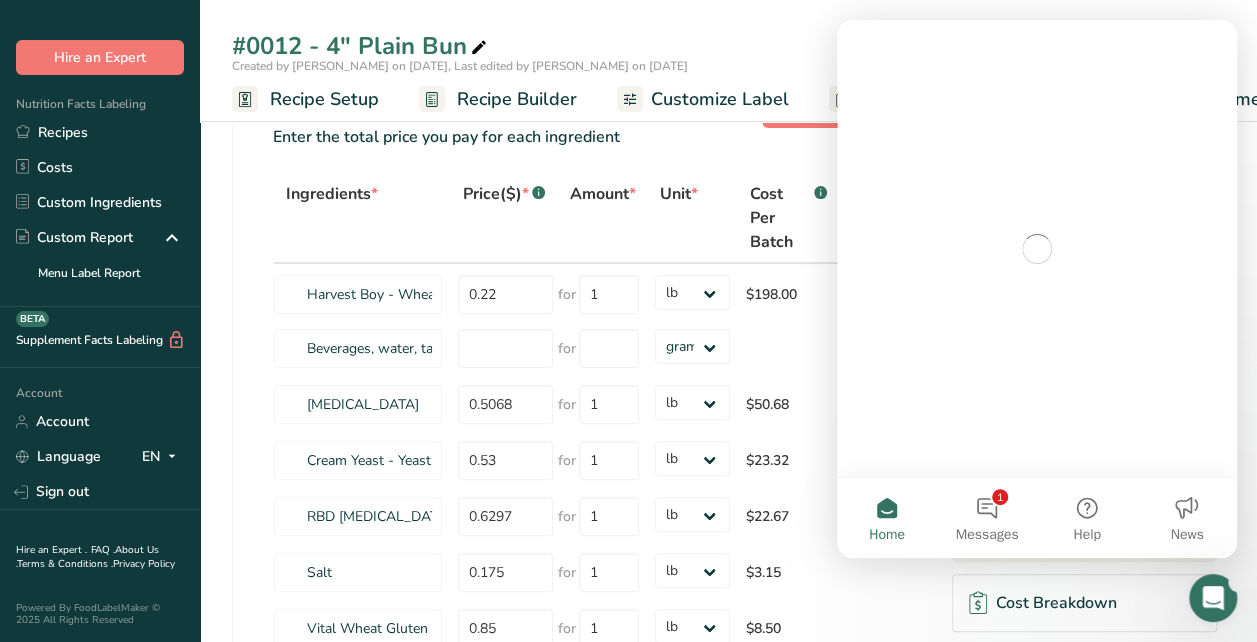 scroll, scrollTop: 0, scrollLeft: 0, axis: both 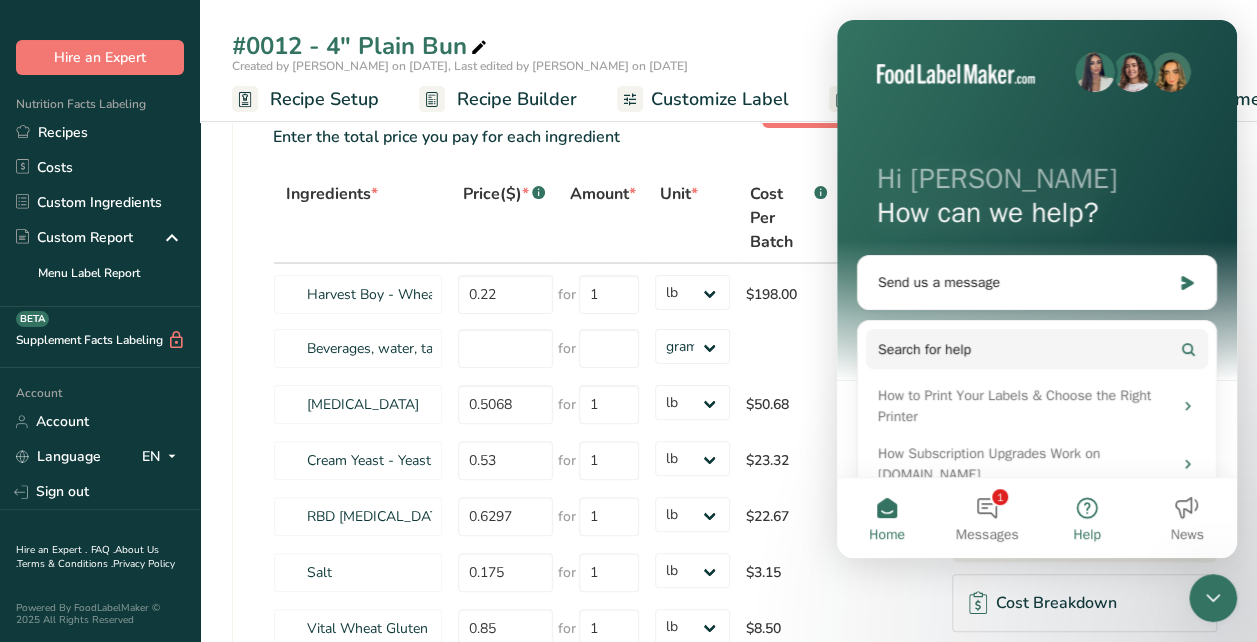 click on "Help" at bounding box center [1087, 518] 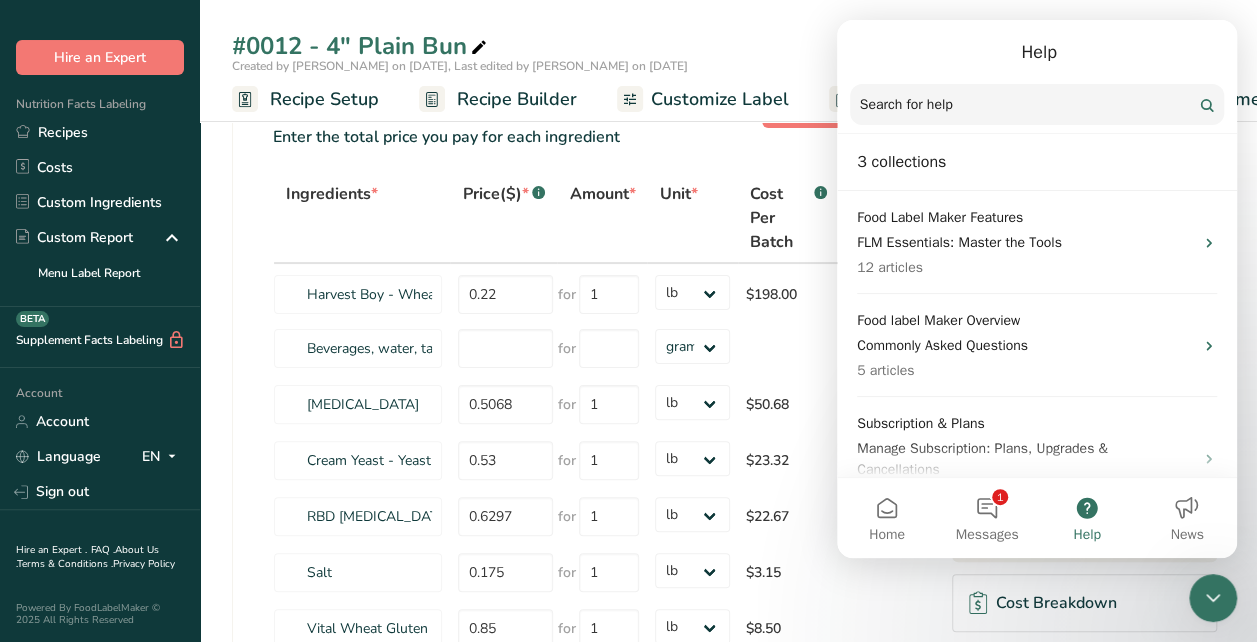 click on "Search for help" at bounding box center [1037, 105] 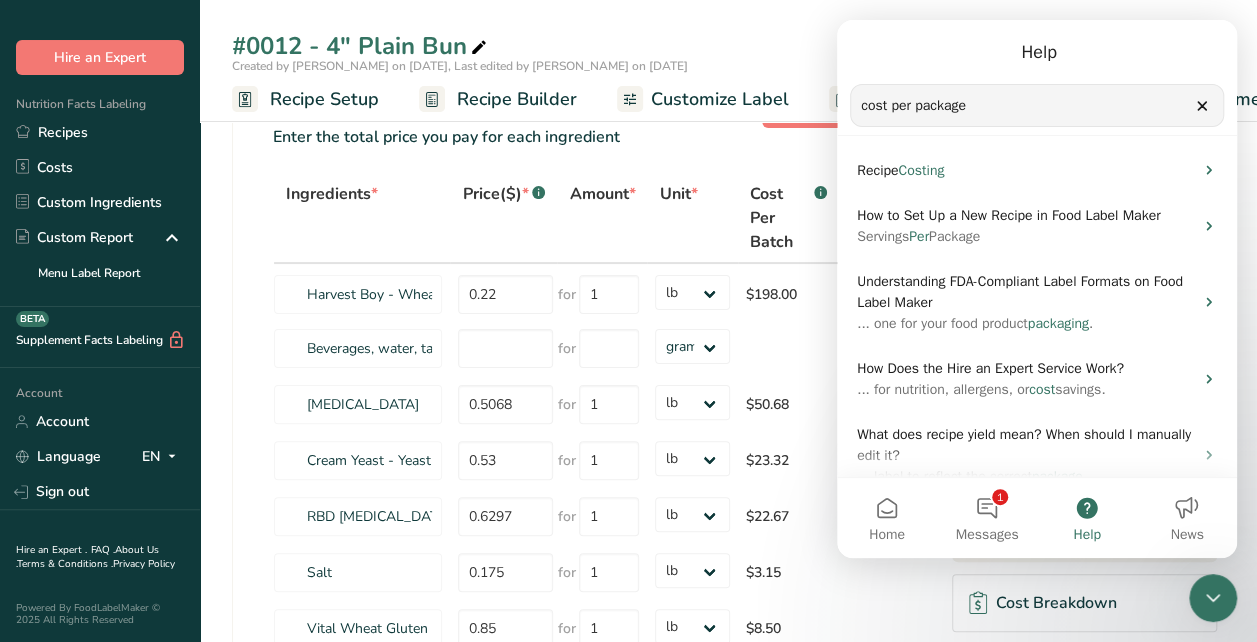 type on "cost per package" 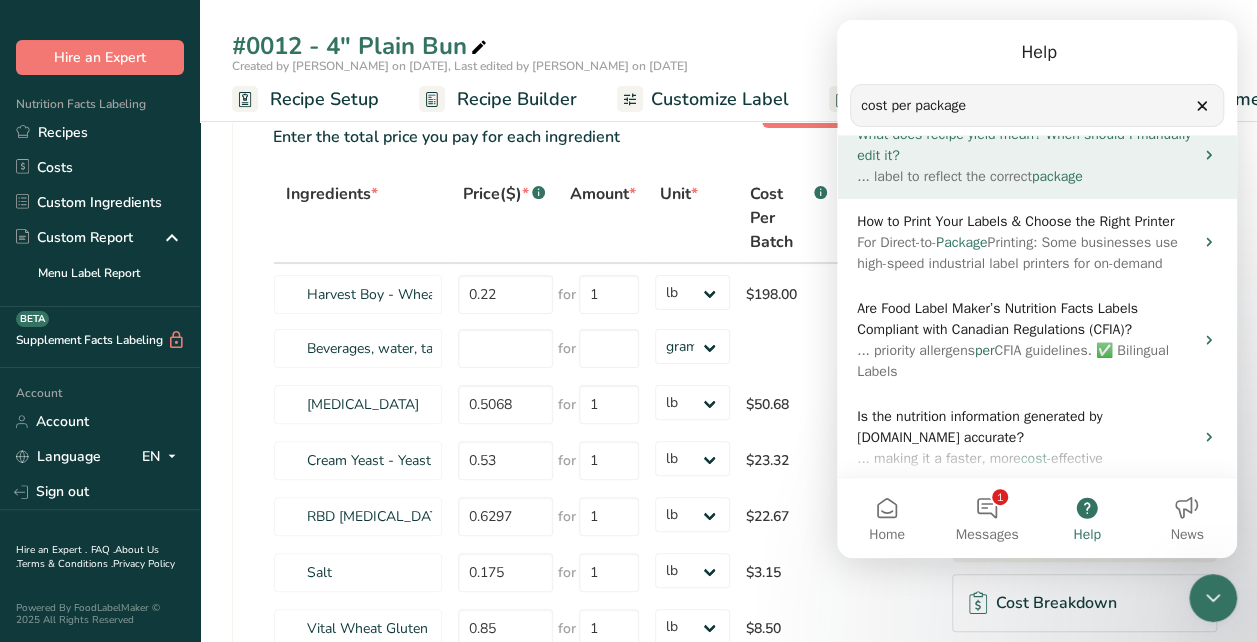 scroll, scrollTop: 200, scrollLeft: 0, axis: vertical 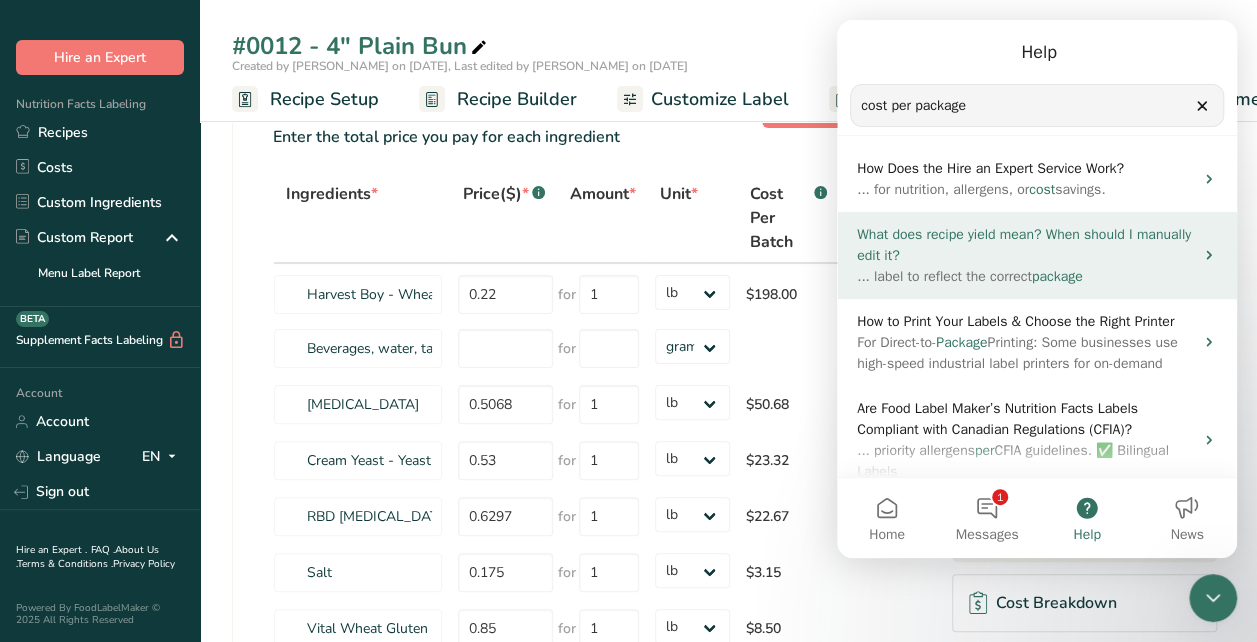 click on "What does recipe yield mean? When should I manually edit it?" at bounding box center [1025, 245] 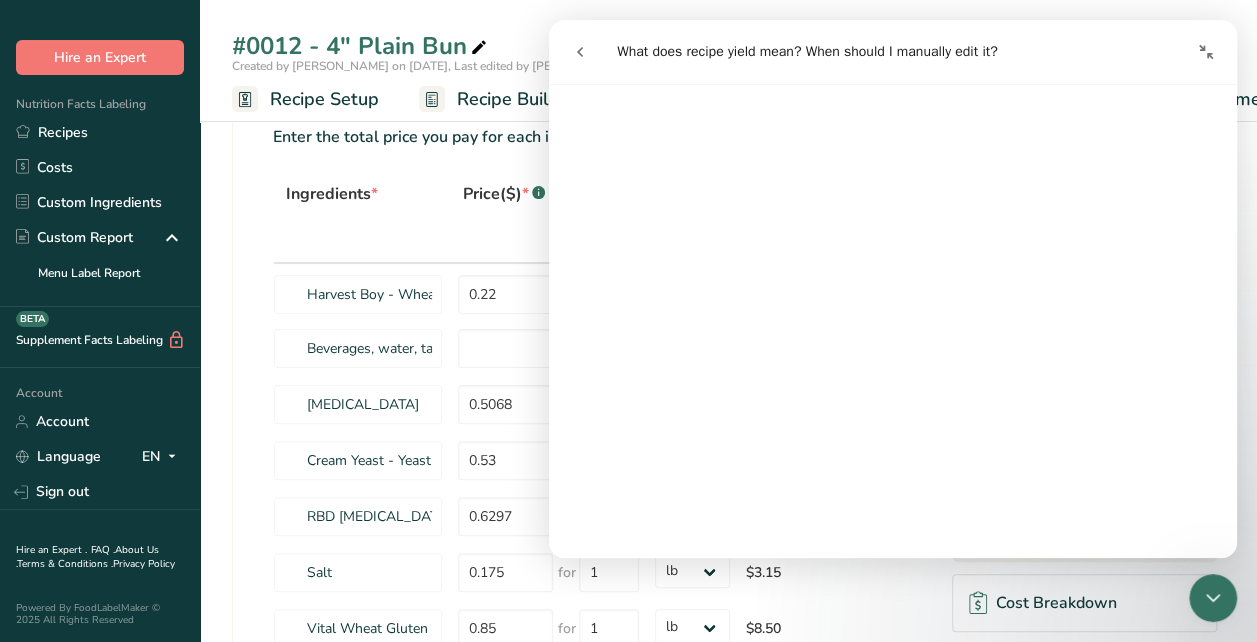scroll, scrollTop: 600, scrollLeft: 0, axis: vertical 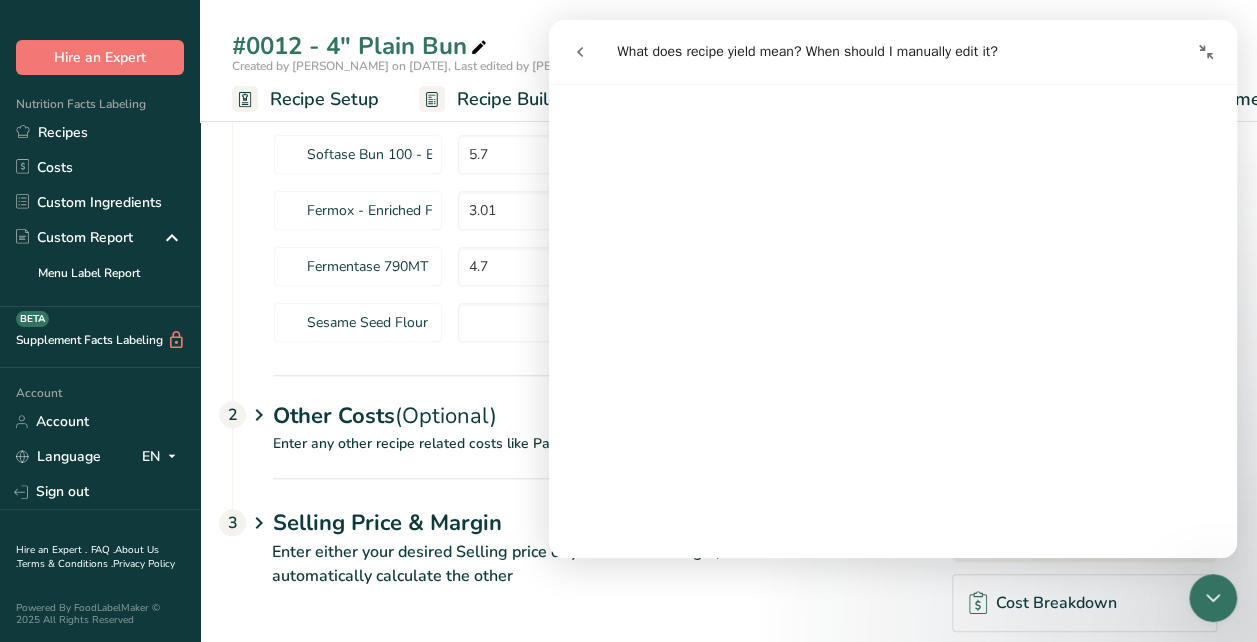click on "Recipe Setup" at bounding box center (324, 99) 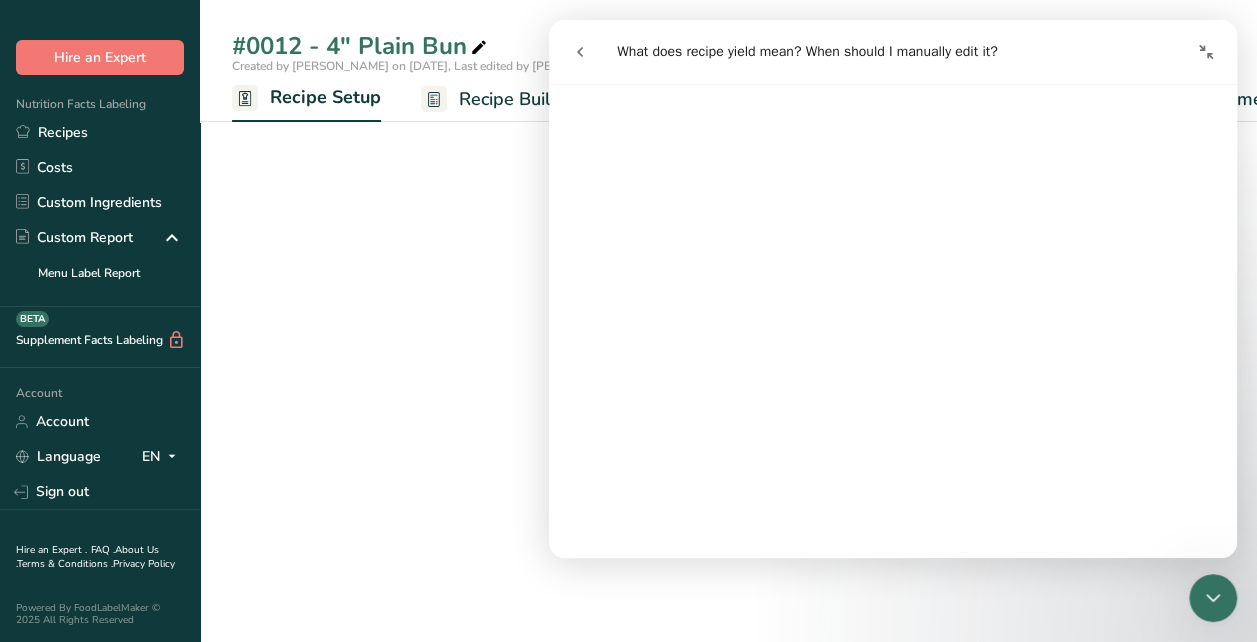 scroll, scrollTop: 0, scrollLeft: 7, axis: horizontal 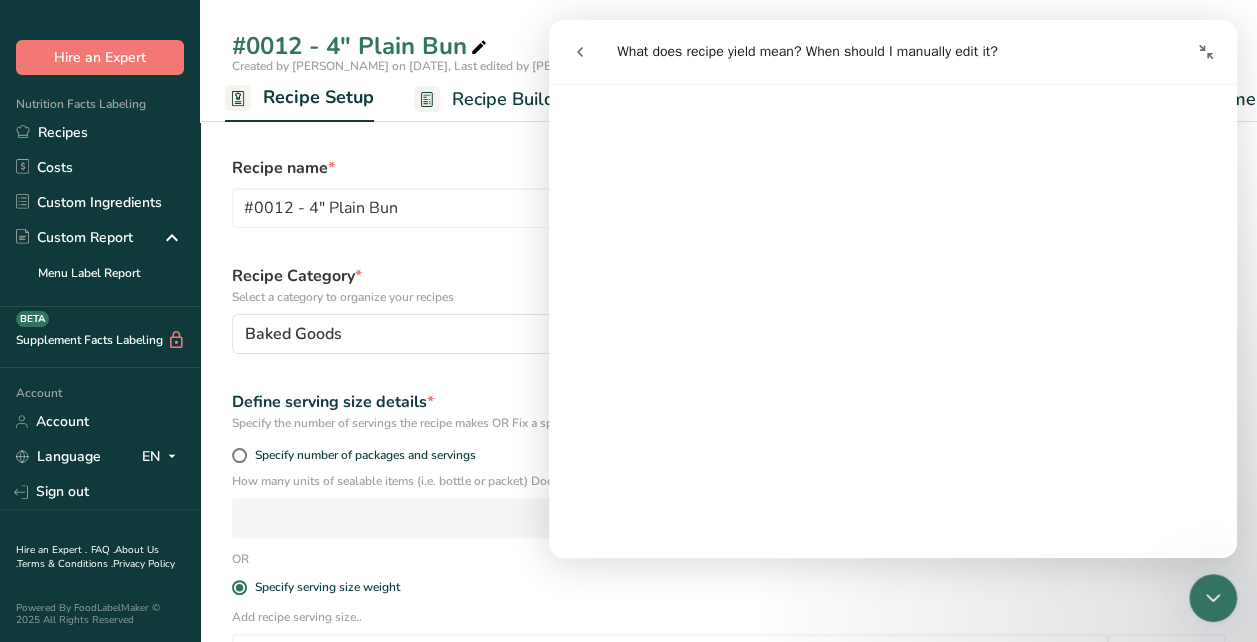 click on "Recipe Builder" at bounding box center [512, 99] 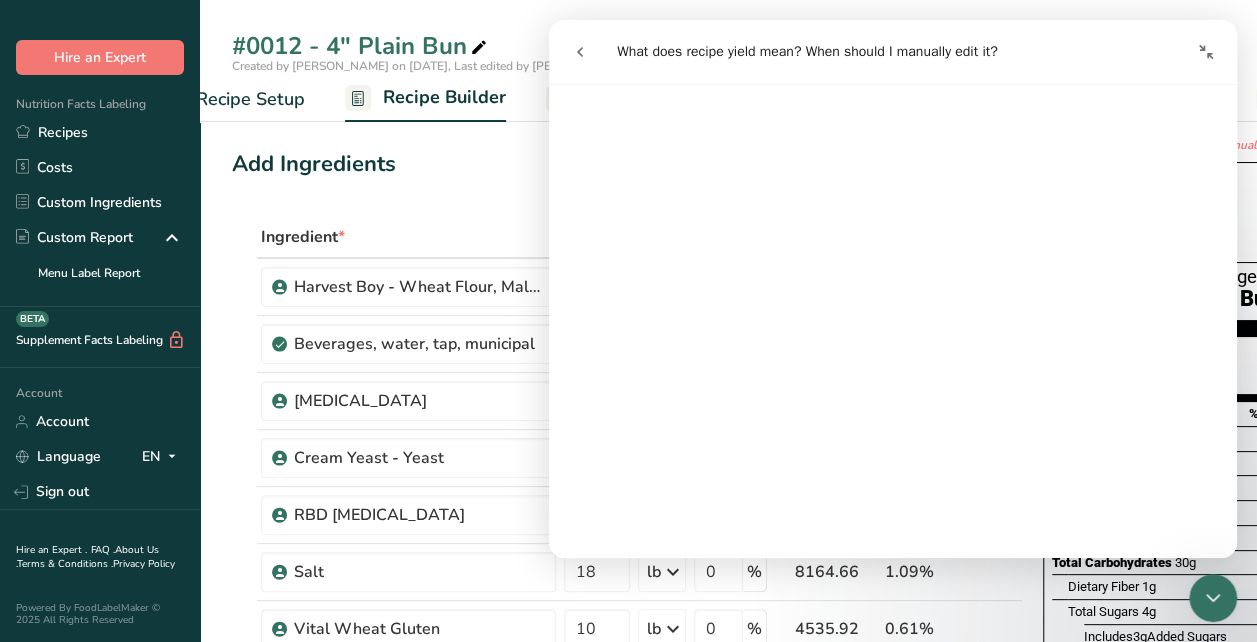 scroll, scrollTop: 0, scrollLeft: 193, axis: horizontal 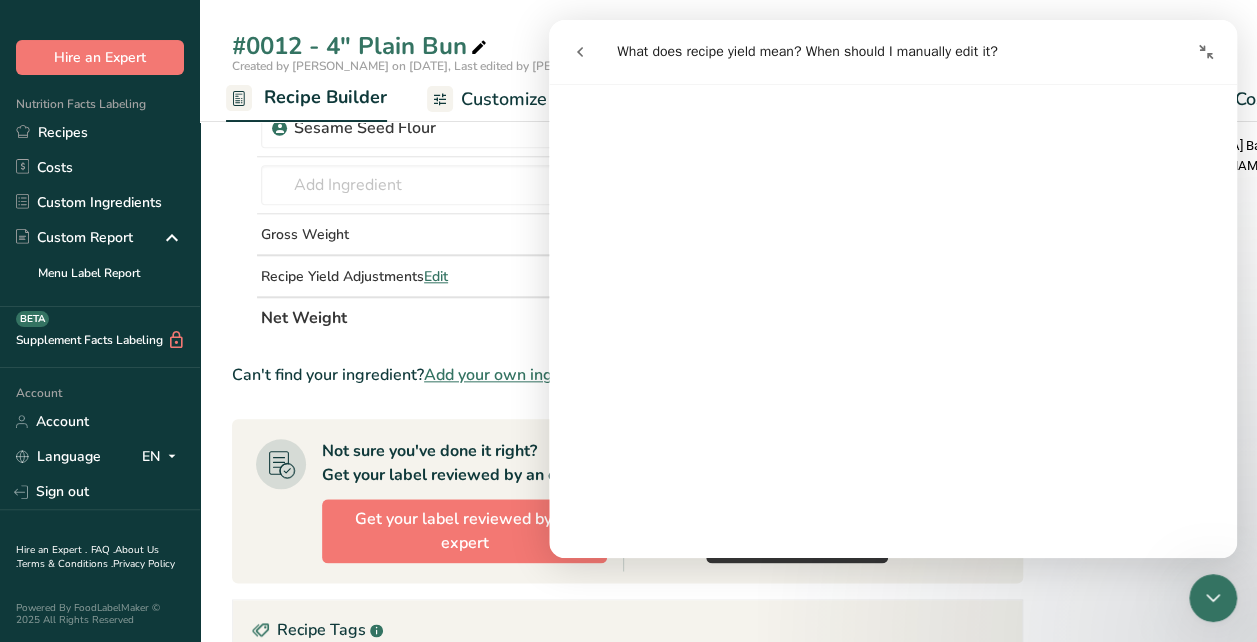 click 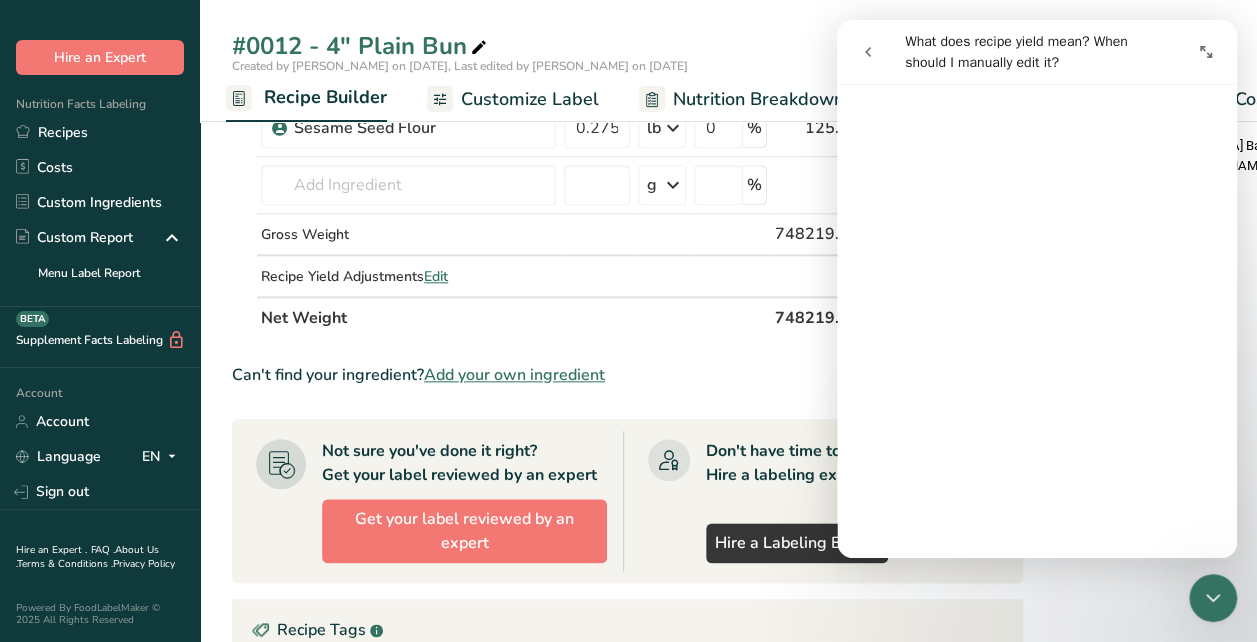 scroll, scrollTop: 622, scrollLeft: 0, axis: vertical 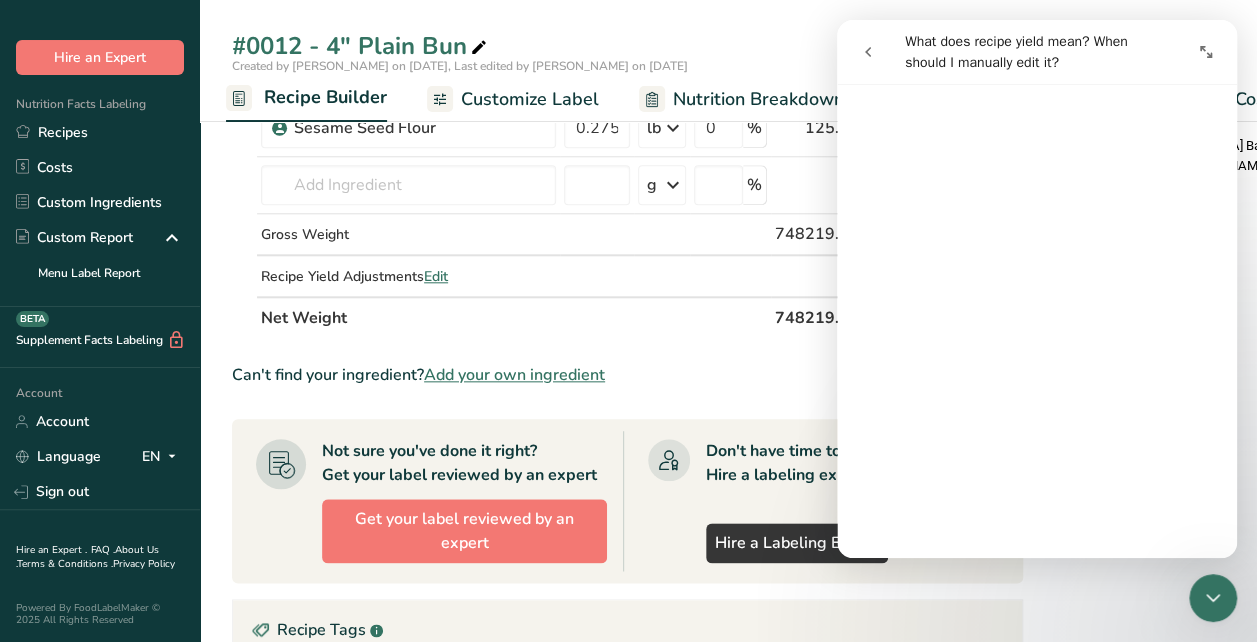 click at bounding box center [1213, 598] 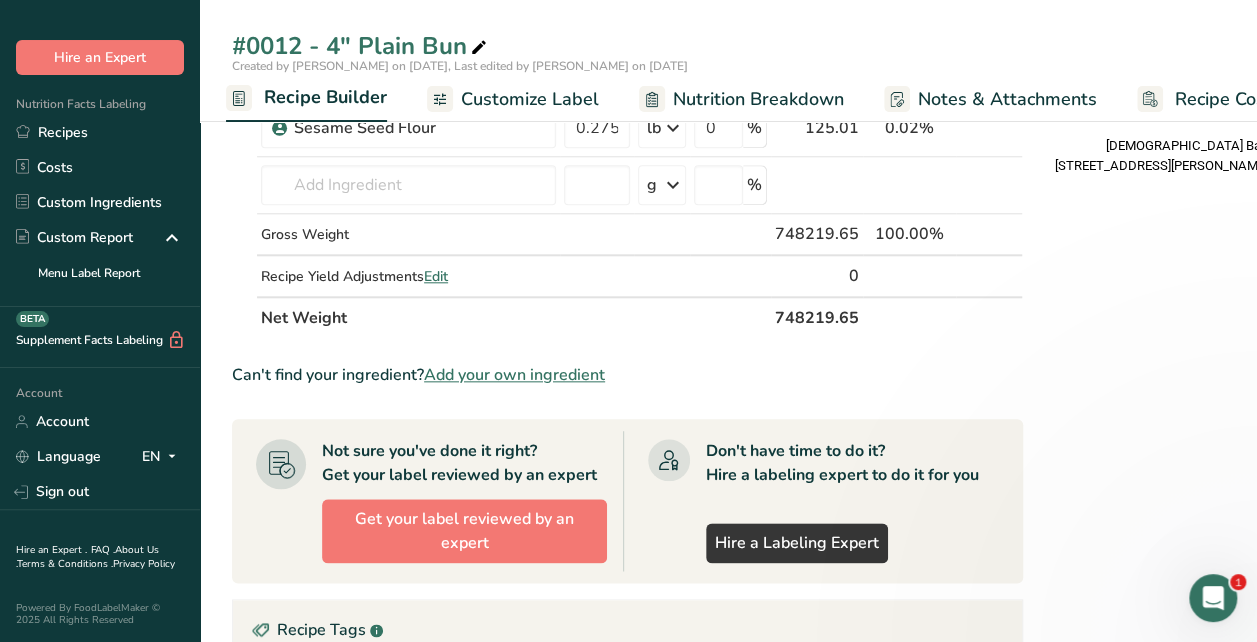 scroll, scrollTop: 0, scrollLeft: 0, axis: both 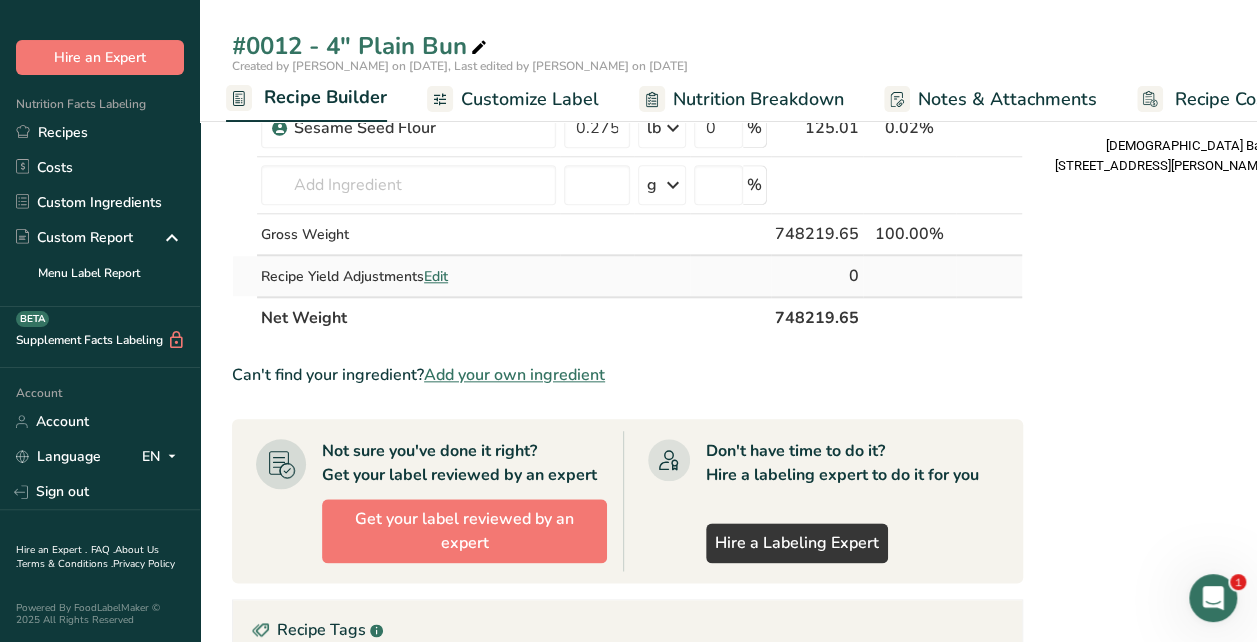 click on "Edit" at bounding box center (436, 276) 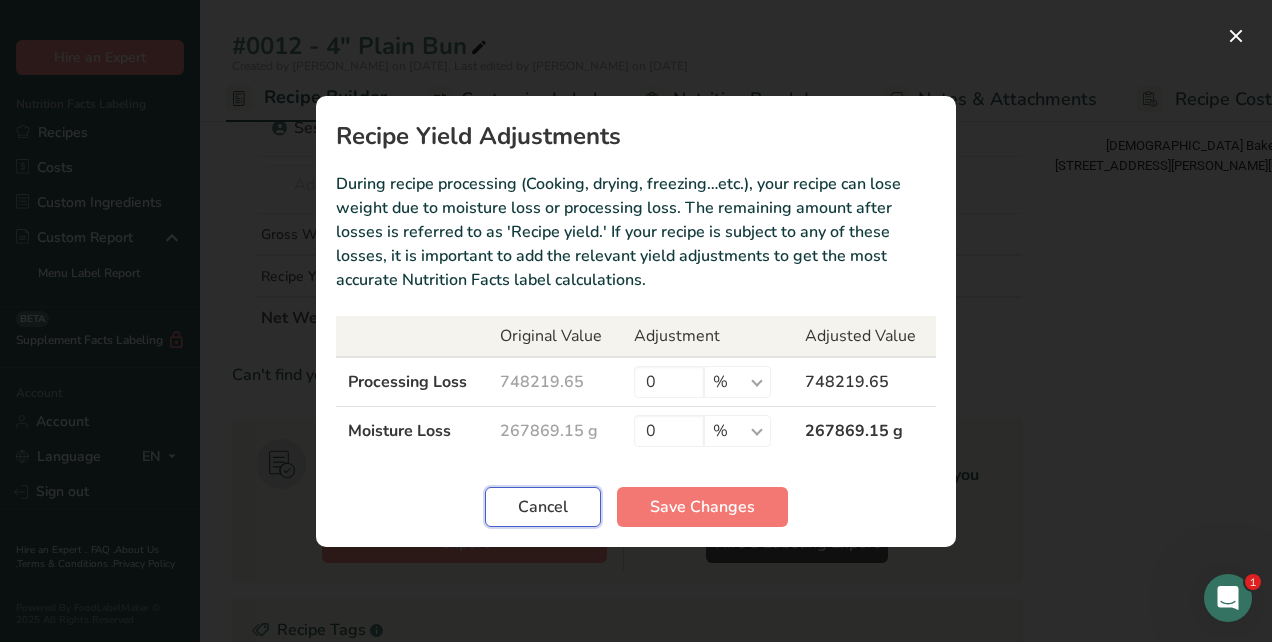 click on "Cancel" at bounding box center (543, 507) 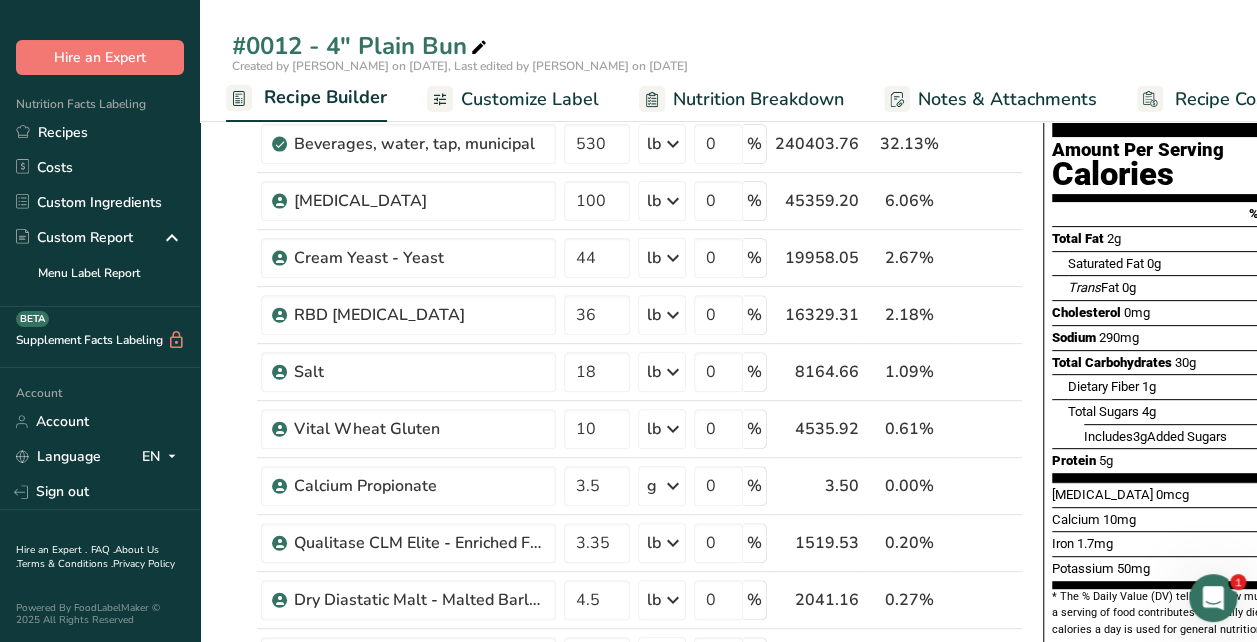 scroll, scrollTop: 0, scrollLeft: 0, axis: both 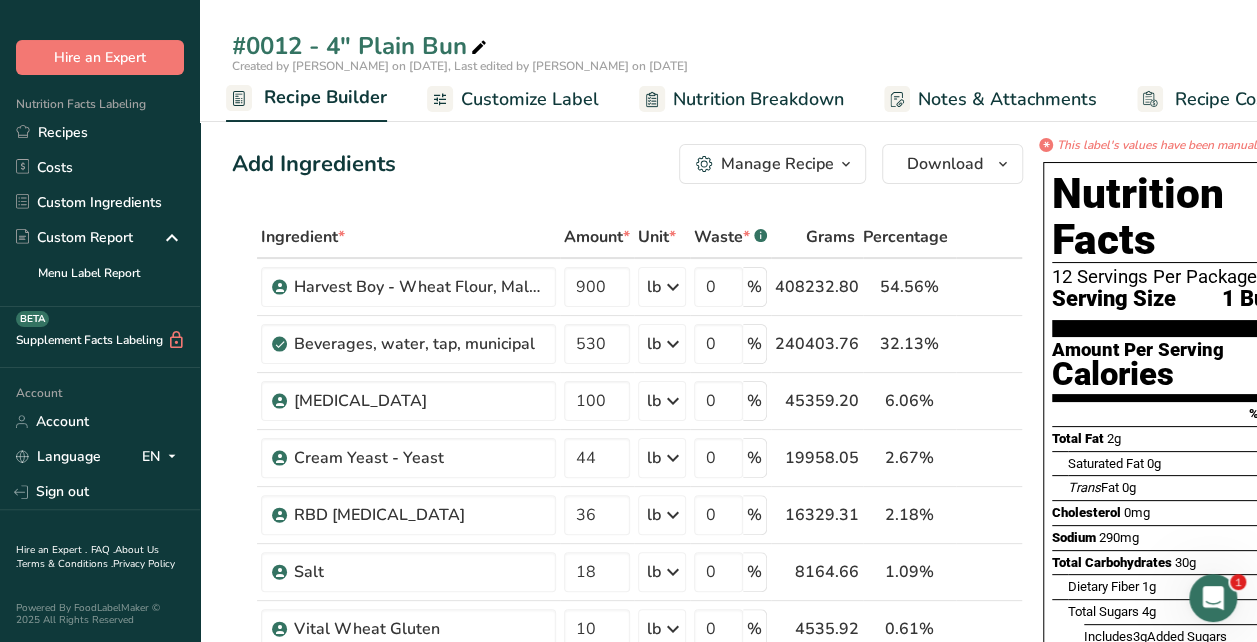 click on "Manage Recipe" at bounding box center [777, 164] 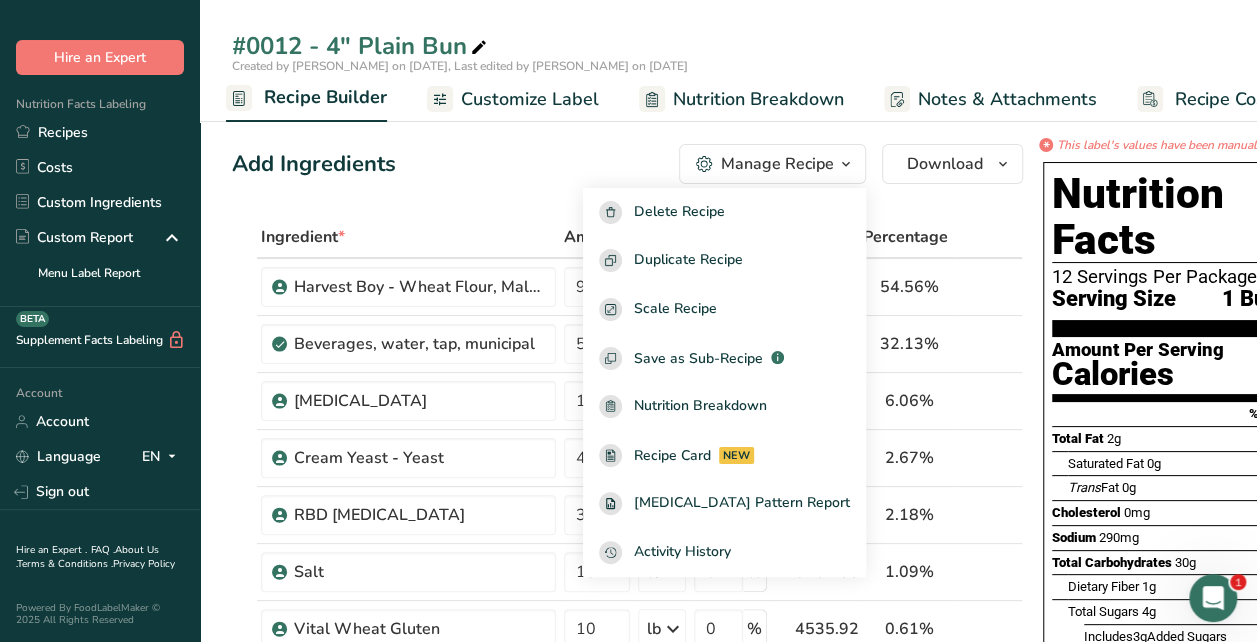 click on "Manage Recipe" at bounding box center [777, 164] 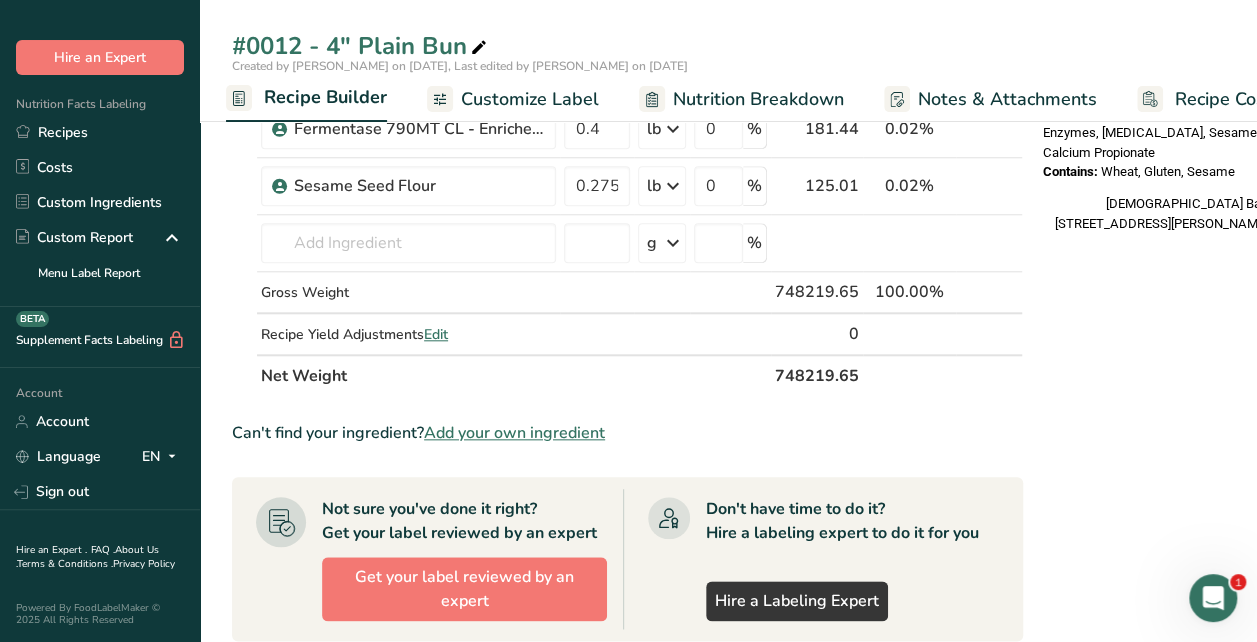 scroll, scrollTop: 800, scrollLeft: 0, axis: vertical 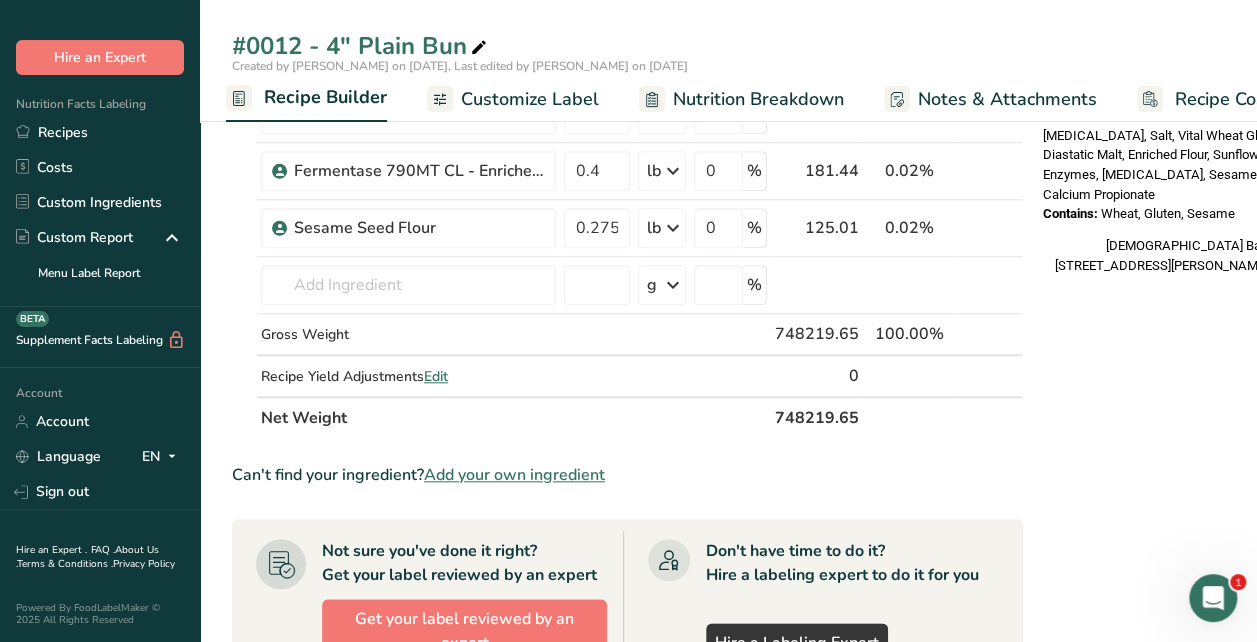 click 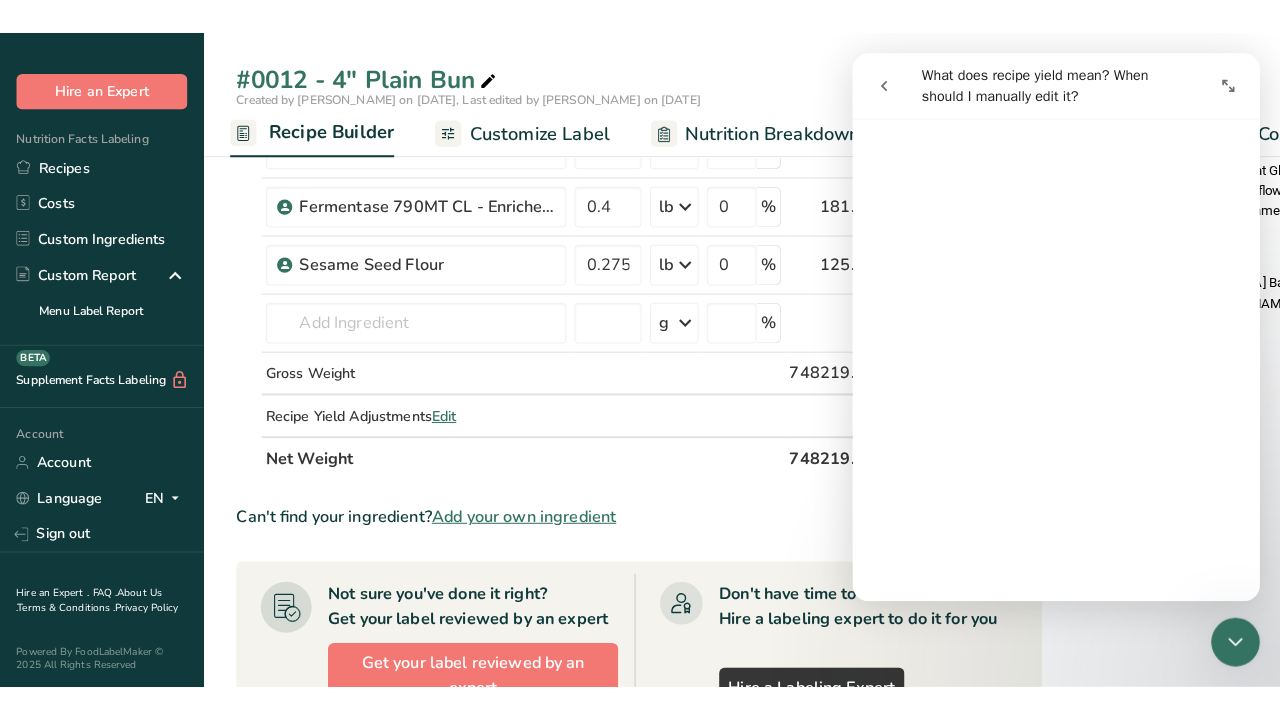 scroll, scrollTop: 0, scrollLeft: 0, axis: both 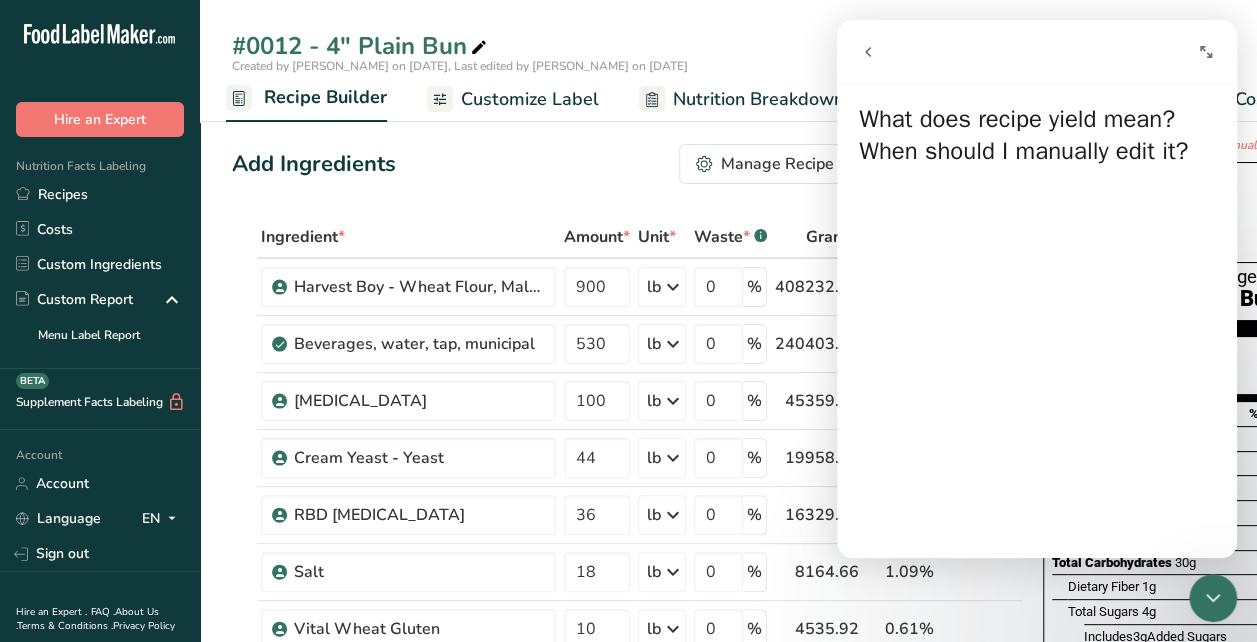 click at bounding box center [1213, 598] 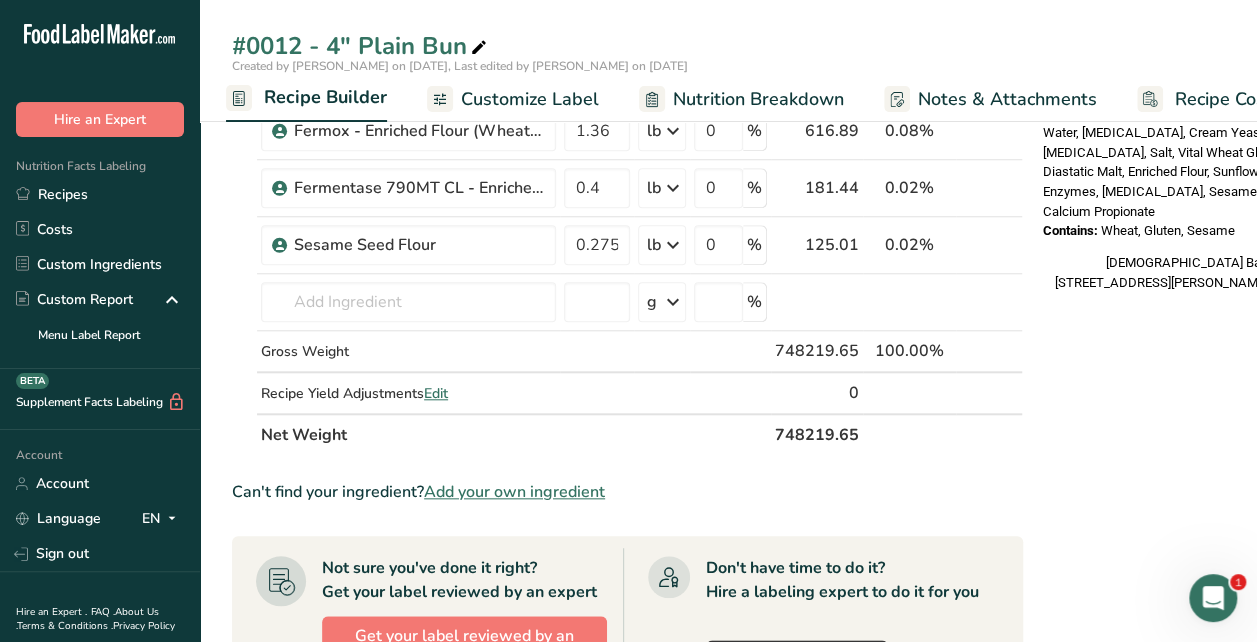 scroll, scrollTop: 800, scrollLeft: 0, axis: vertical 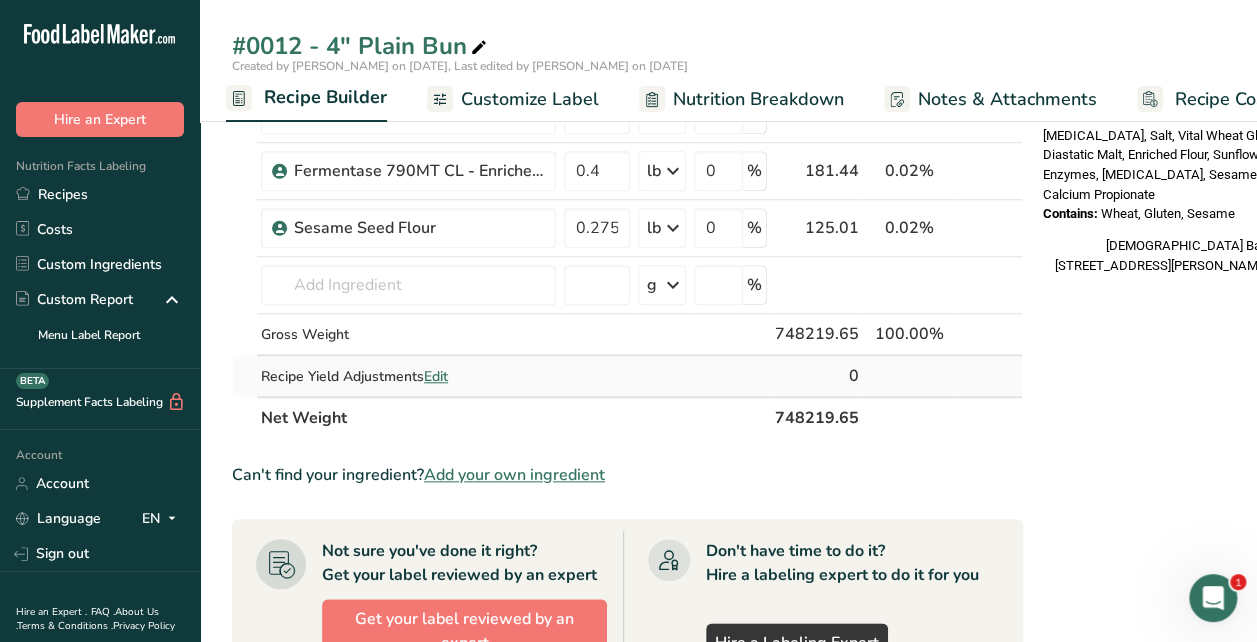 click on "Edit" at bounding box center (436, 376) 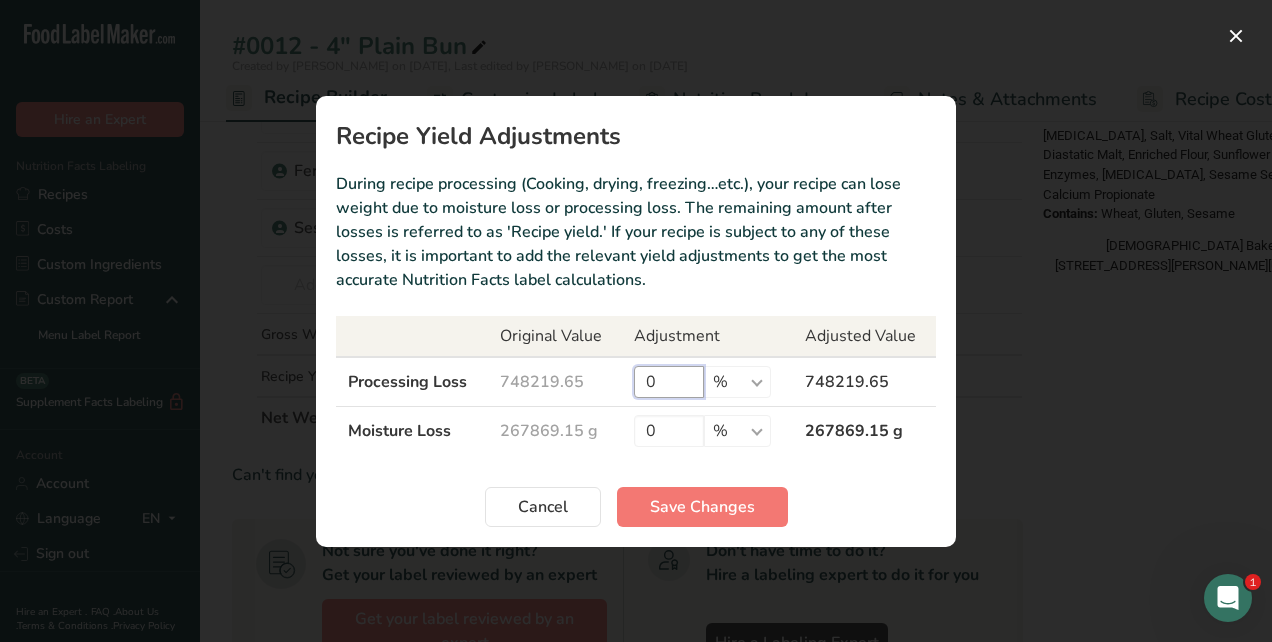 click on "0" at bounding box center (669, 382) 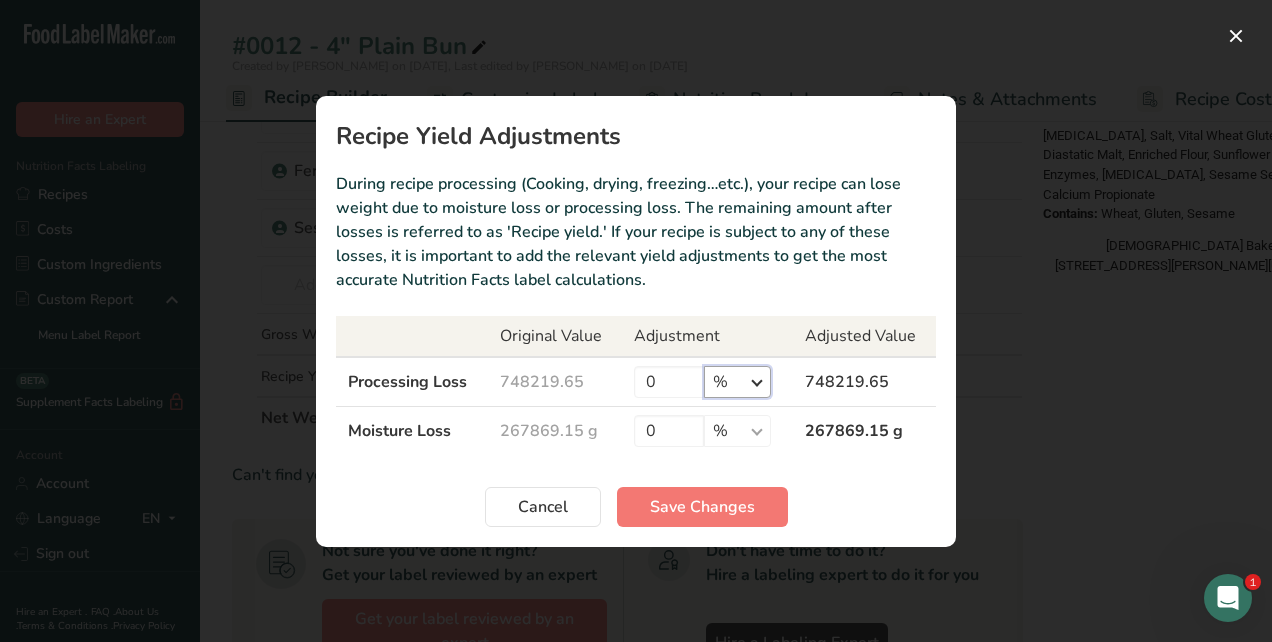 click on "%
g
kg
mg
mcg
lb
oz" at bounding box center (737, 382) 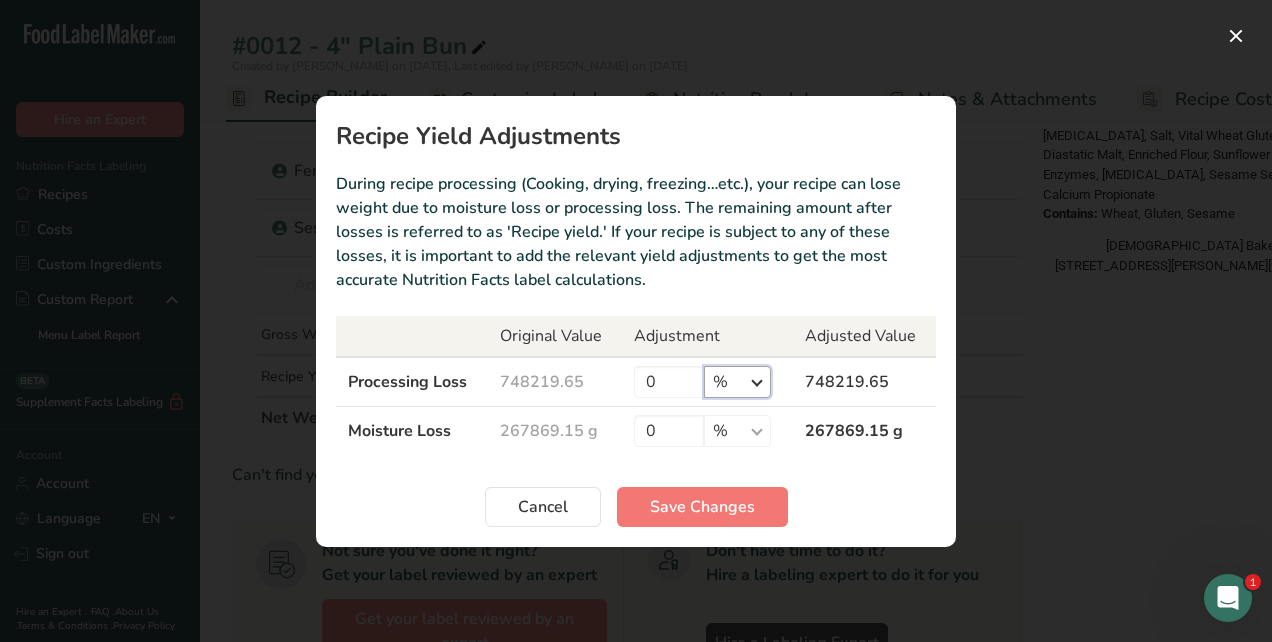 click on "%
g
kg
mg
mcg
lb
oz" at bounding box center (737, 382) 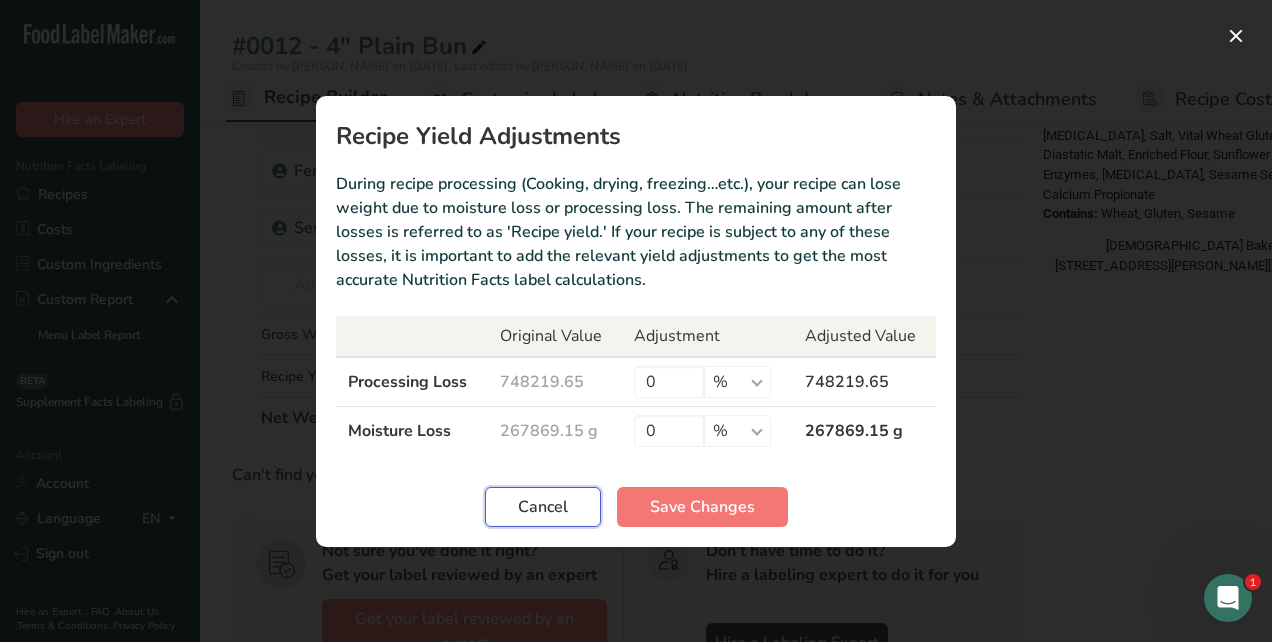 click on "Cancel" at bounding box center (543, 507) 